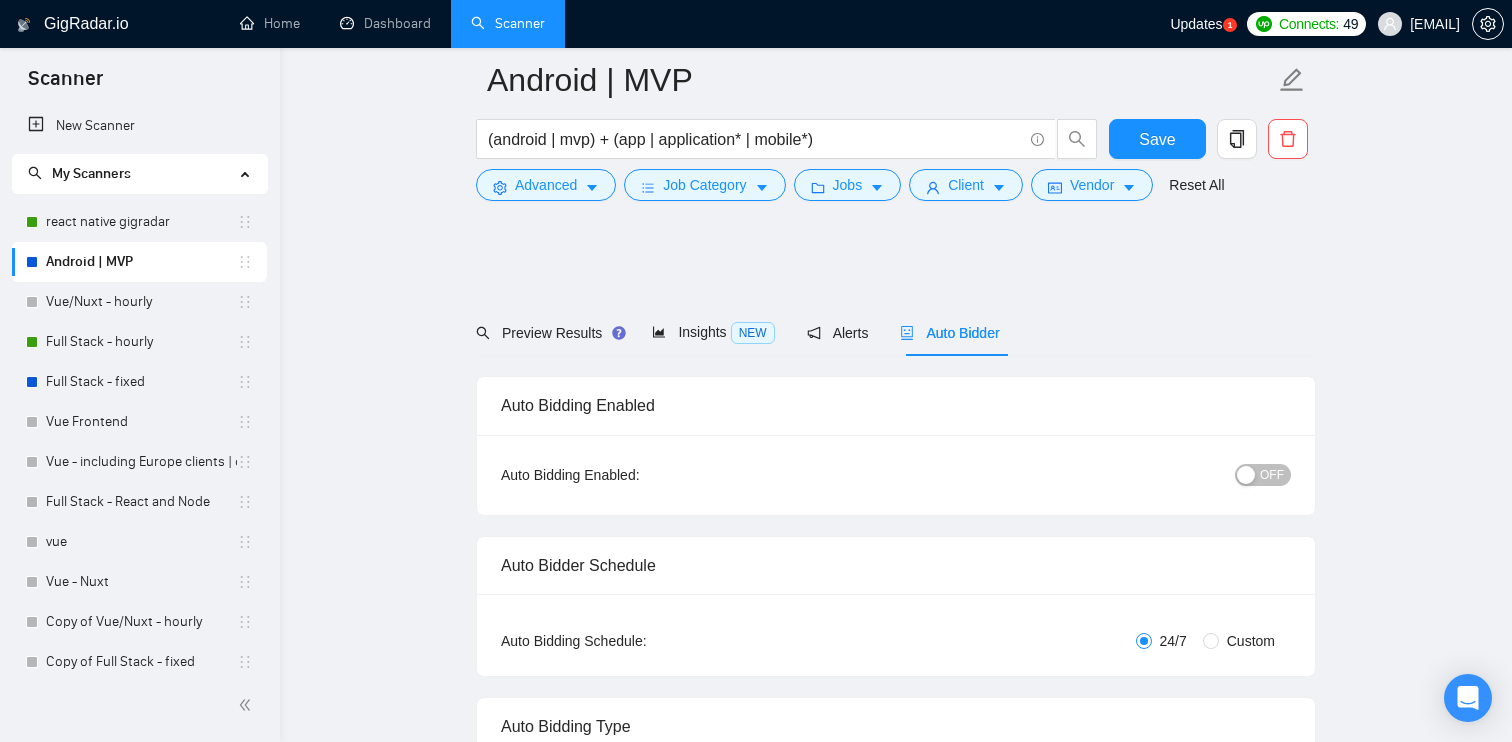 scroll, scrollTop: 3953, scrollLeft: 0, axis: vertical 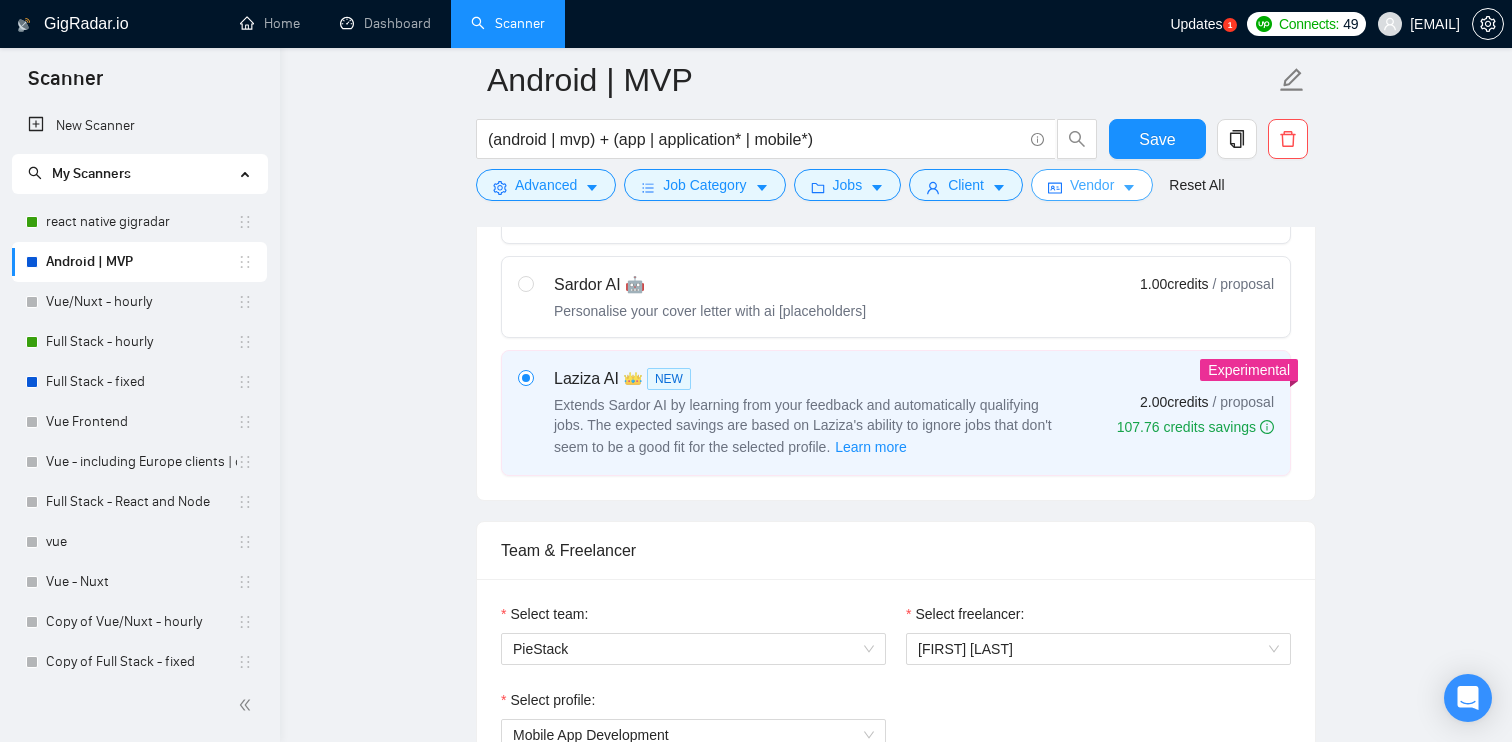 click on "Vendor" at bounding box center (1092, 185) 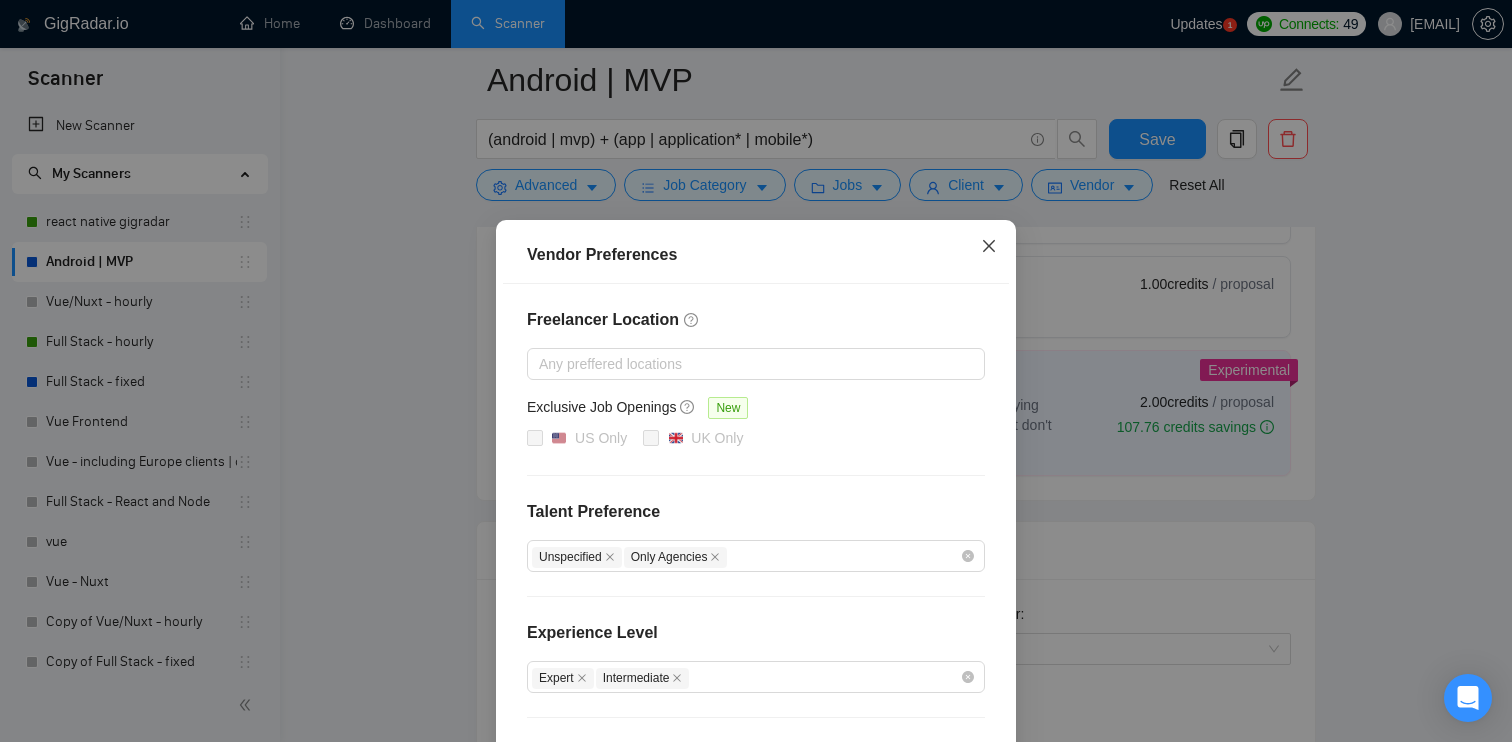 click at bounding box center (989, 247) 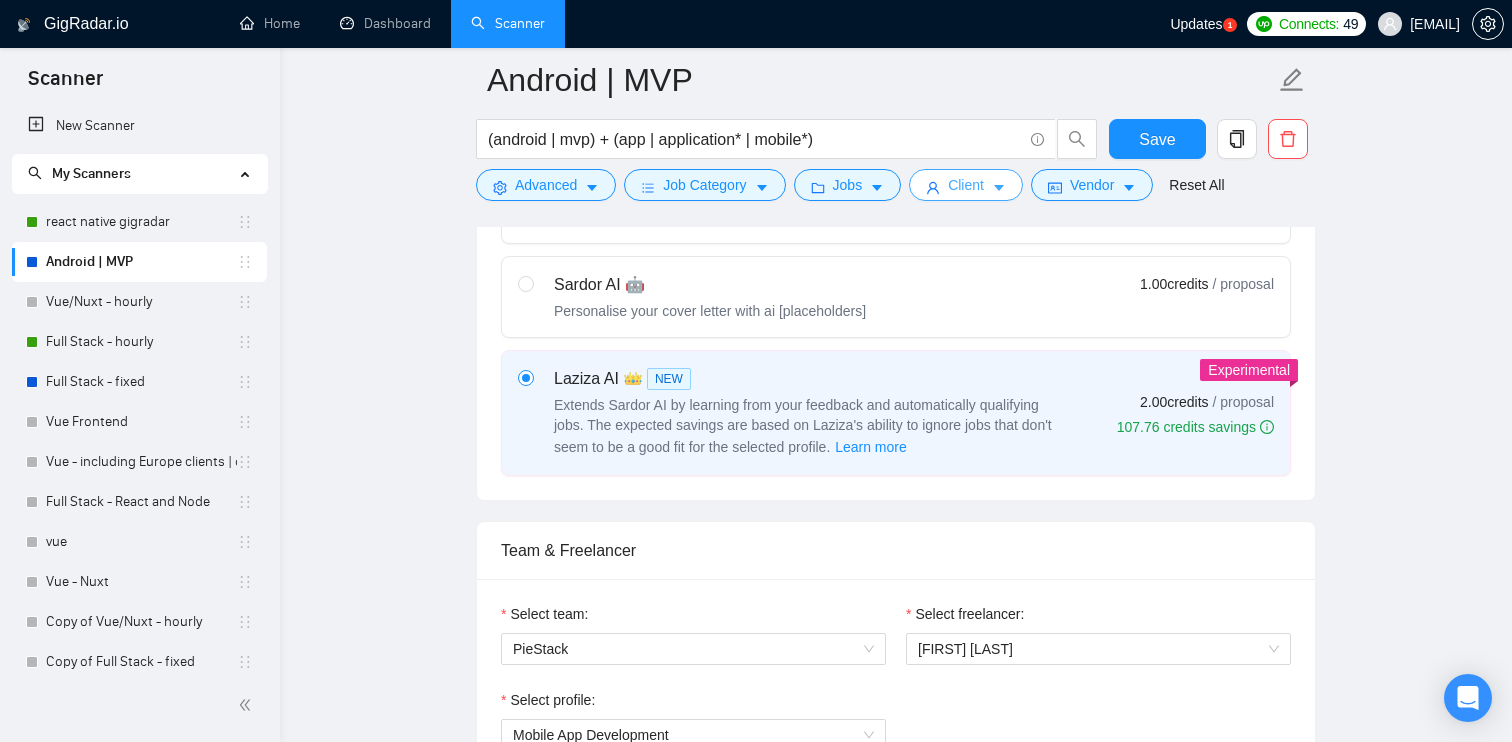 click on "Client" at bounding box center (966, 185) 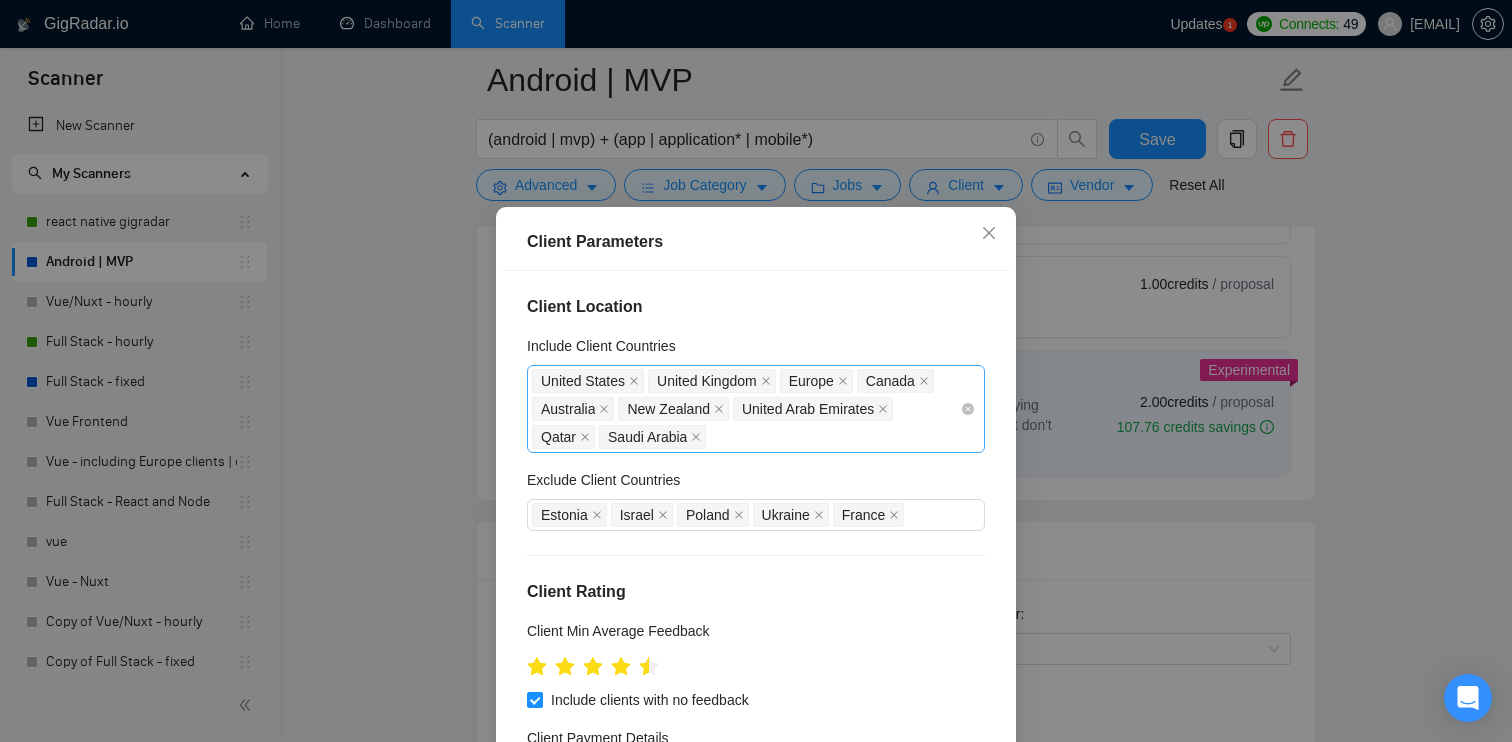click on "United States United Kingdom Europe Canada Australia New Zealand United Arab Emirates Qatar Saudi Arabia" at bounding box center (746, 409) 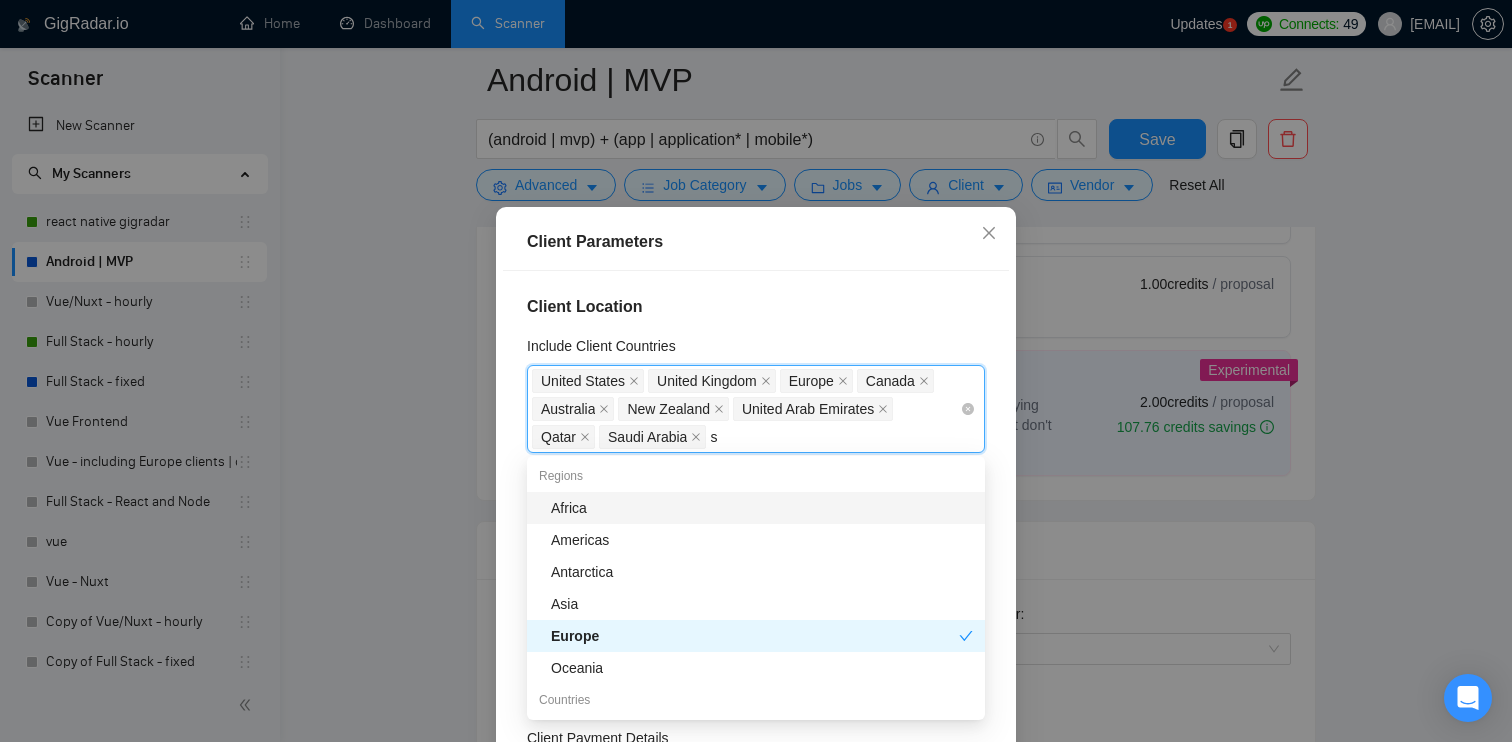 type on "sa" 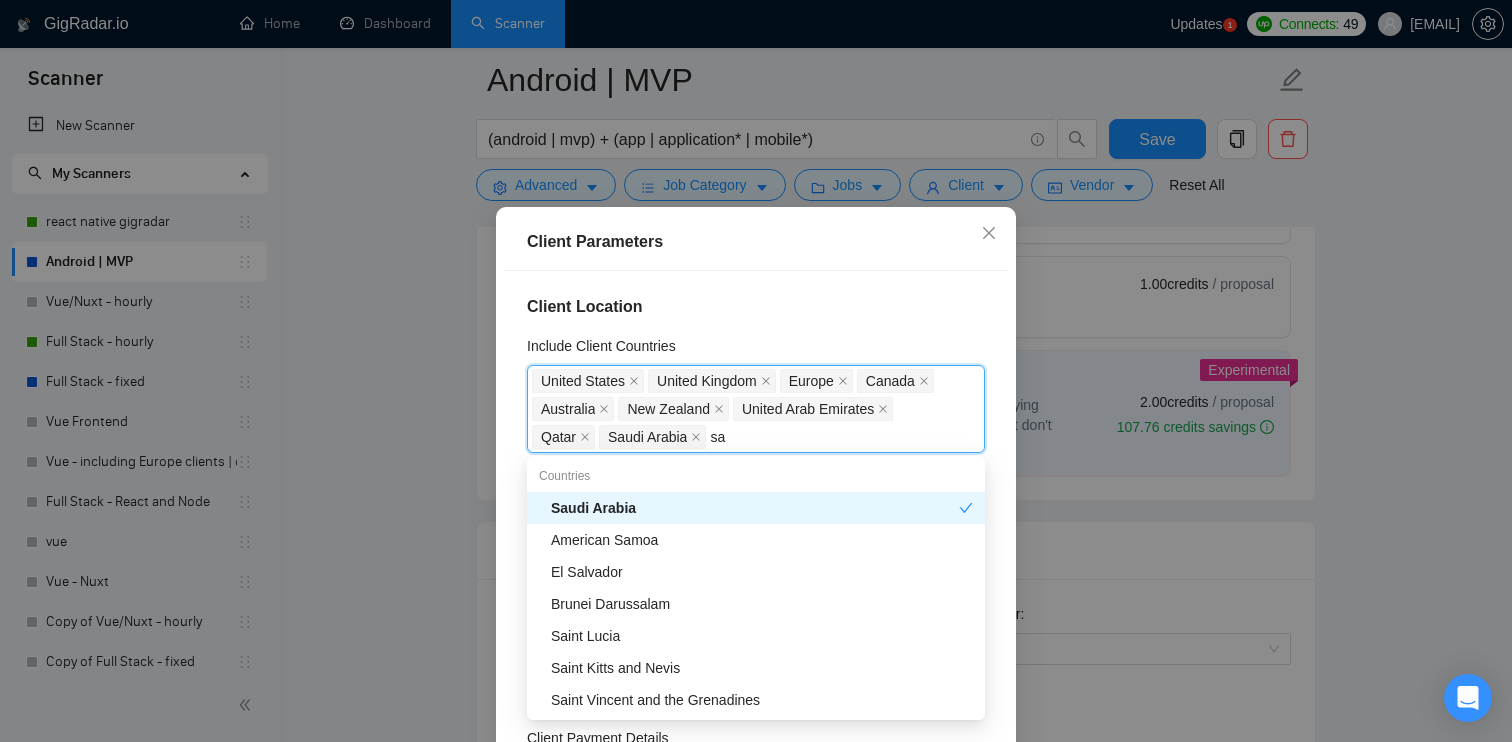 click on "Saudi Arabia" at bounding box center [755, 508] 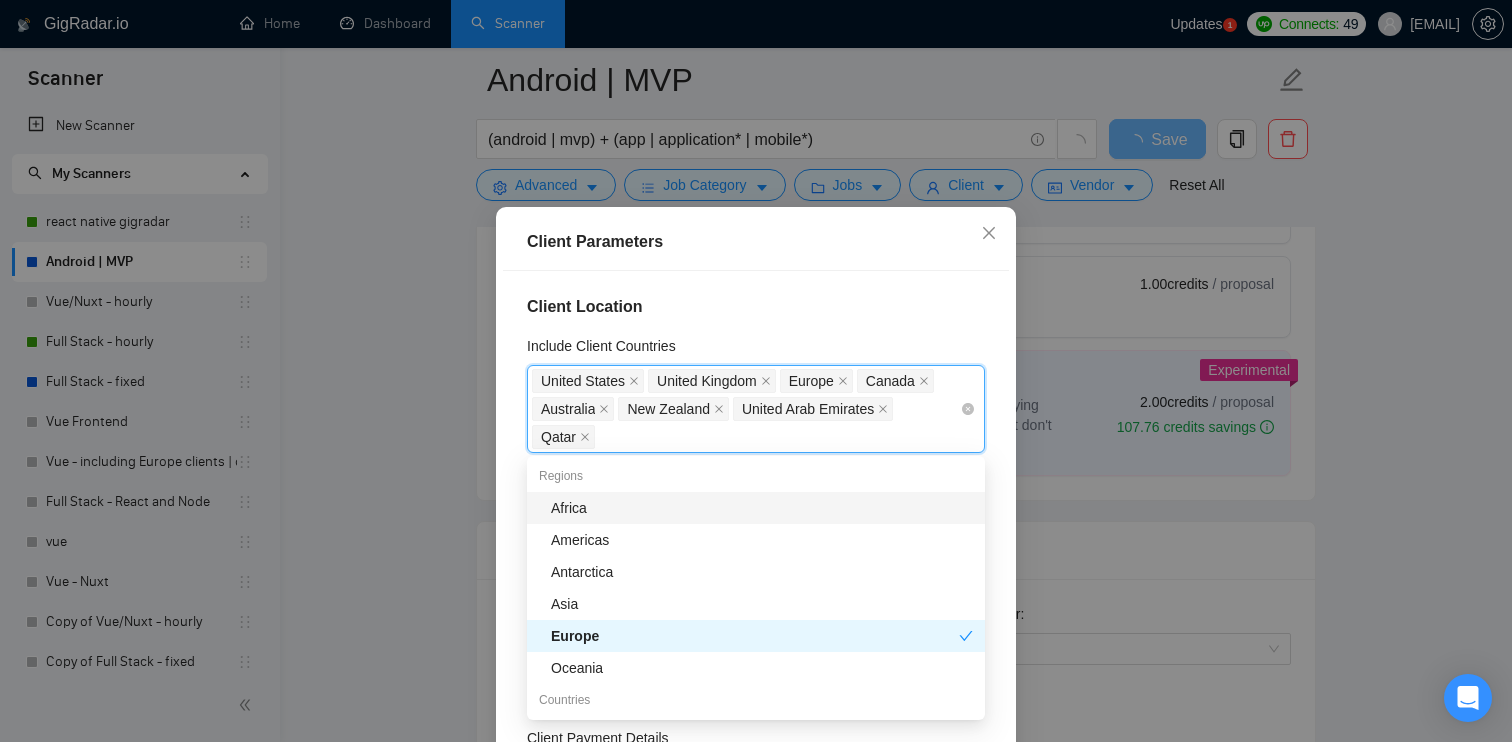 click on "United States United Kingdom Europe Canada Australia New Zealand United Arab Emirates Qatar" at bounding box center (746, 409) 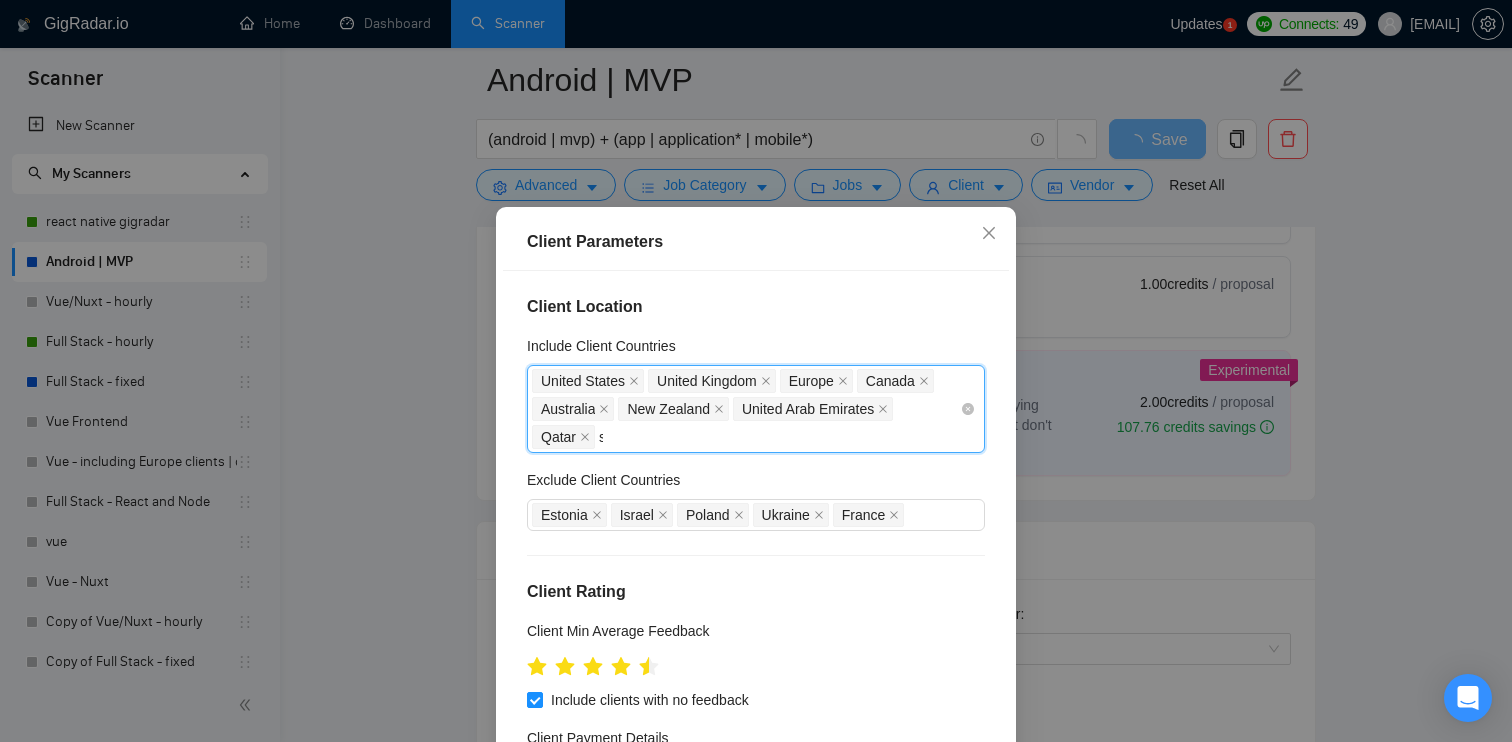 type on "sa" 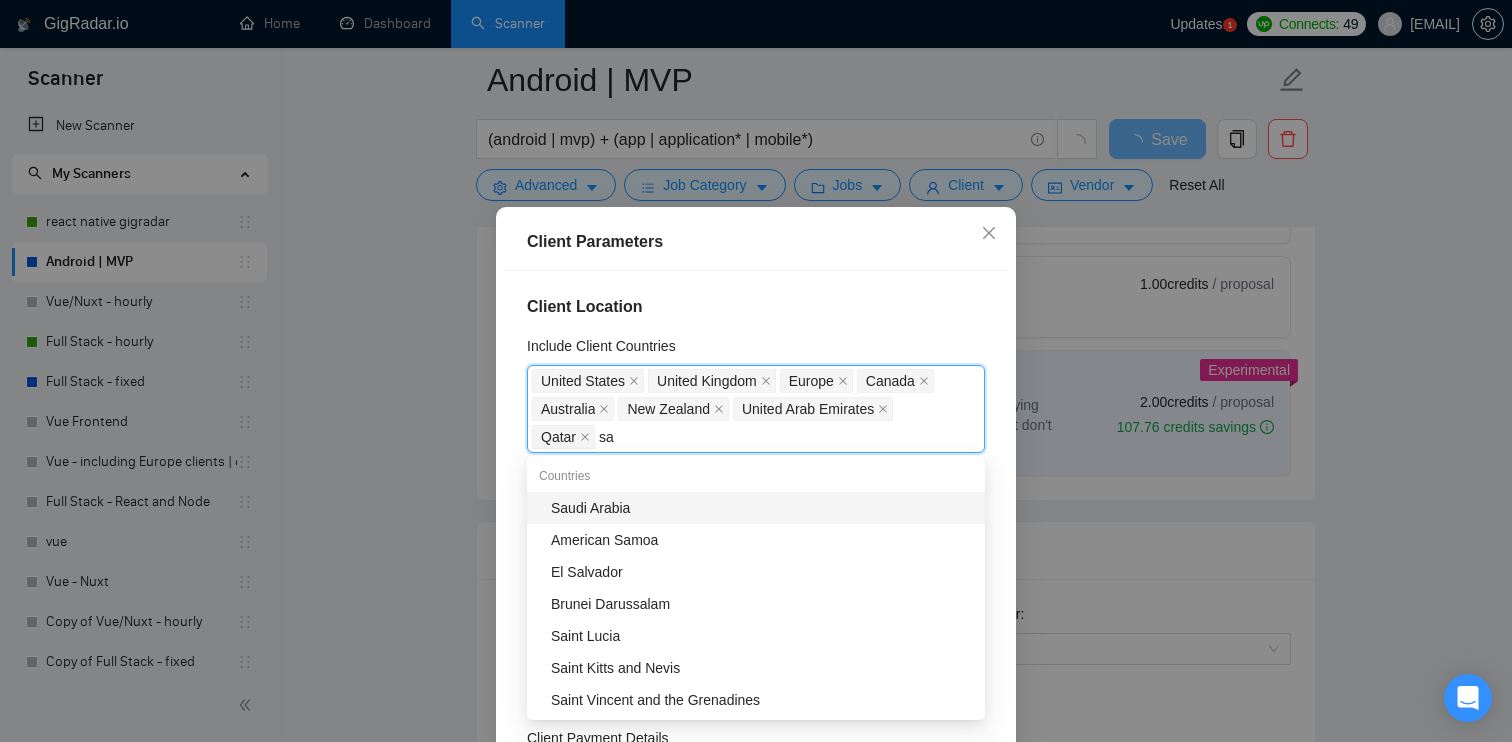 click on "Saudi Arabia" at bounding box center (762, 508) 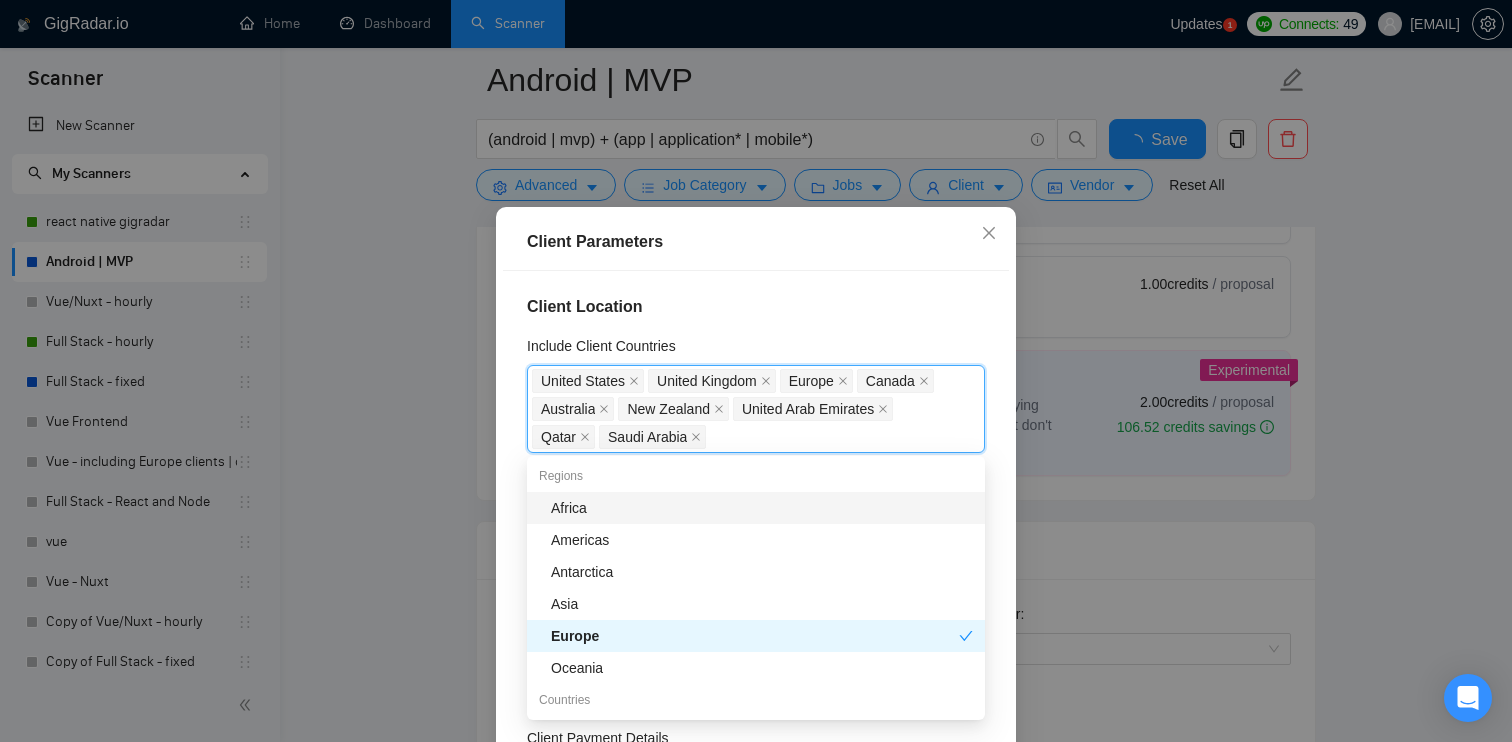click on "Client Location Include Client Countries United States United Kingdom Europe Canada Australia New Zealand United Arab Emirates Qatar Saudi Arabia   Exclude Client Countries Estonia Israel Poland Ukraine France   Client Rating Client Min Average Feedback Include clients with no feedback Client Payment Details Payment Verified Hire Rate Stats   Client Total Spent $ Min - $ Max Client Hire Rate New High Rates Max Rates     Avg Hourly Rate Paid New $ Min - $ Max Include Clients without Sufficient History Client Profile Client Industry New   Any industry Client Company Size   Any company size Enterprise Clients New   Any clients" at bounding box center [756, 530] 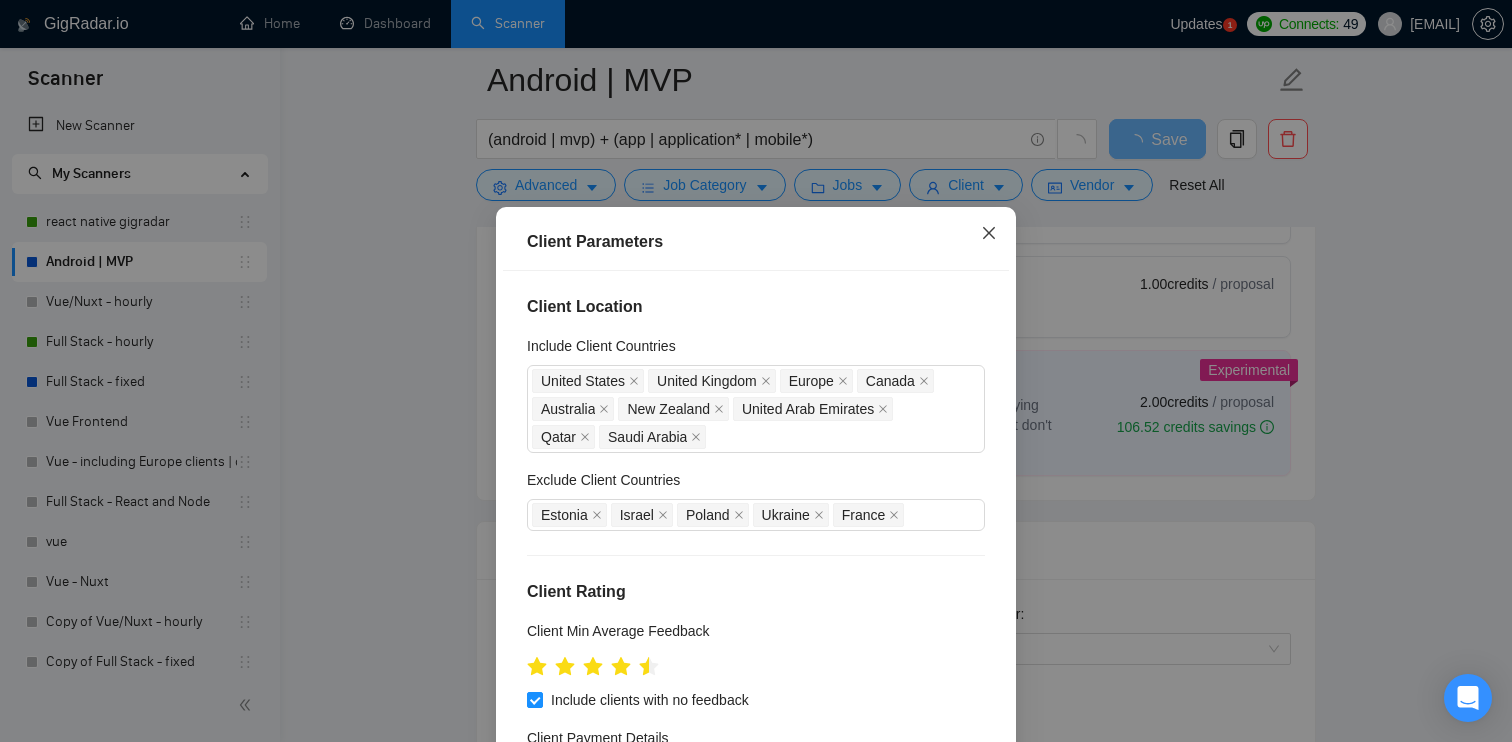 click 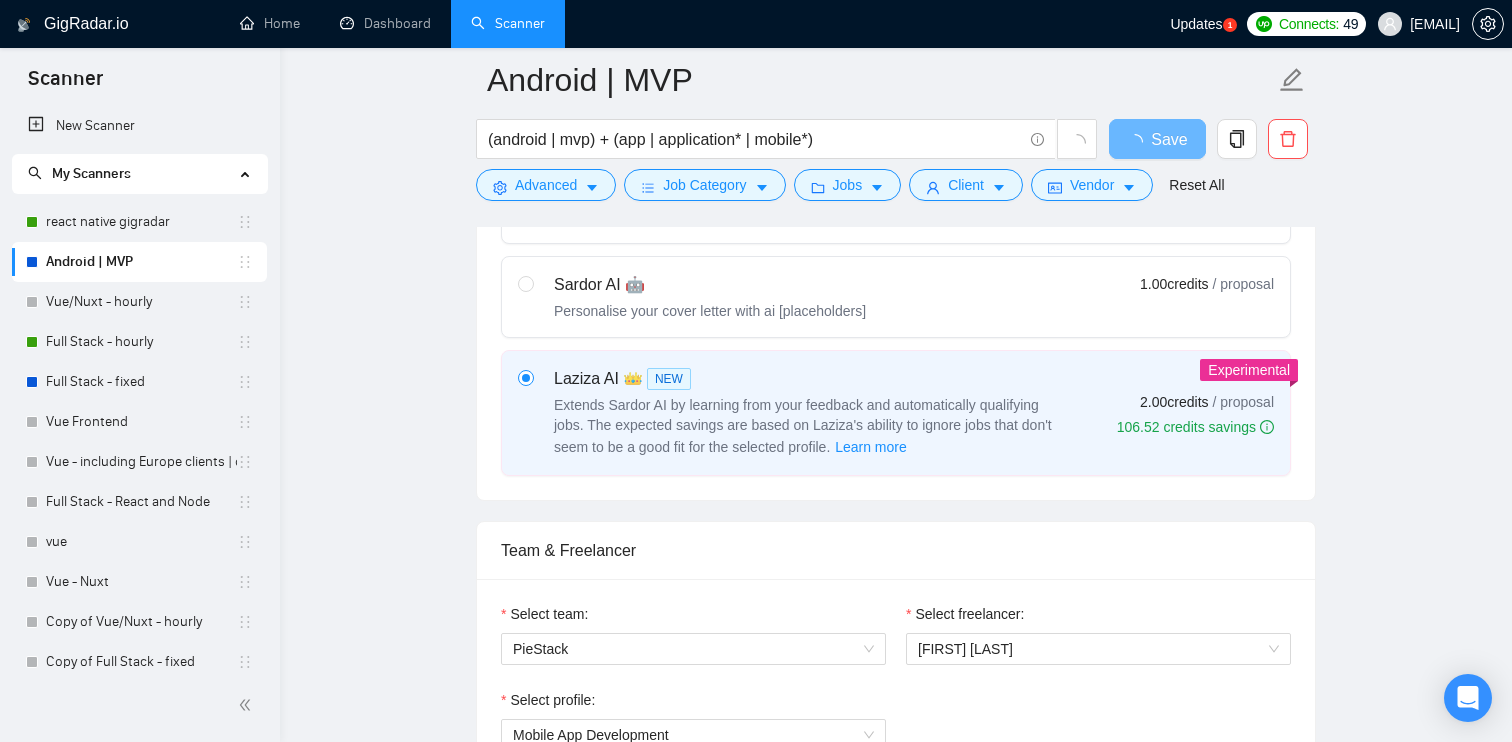 click on "Android | MVP" at bounding box center (141, 262) 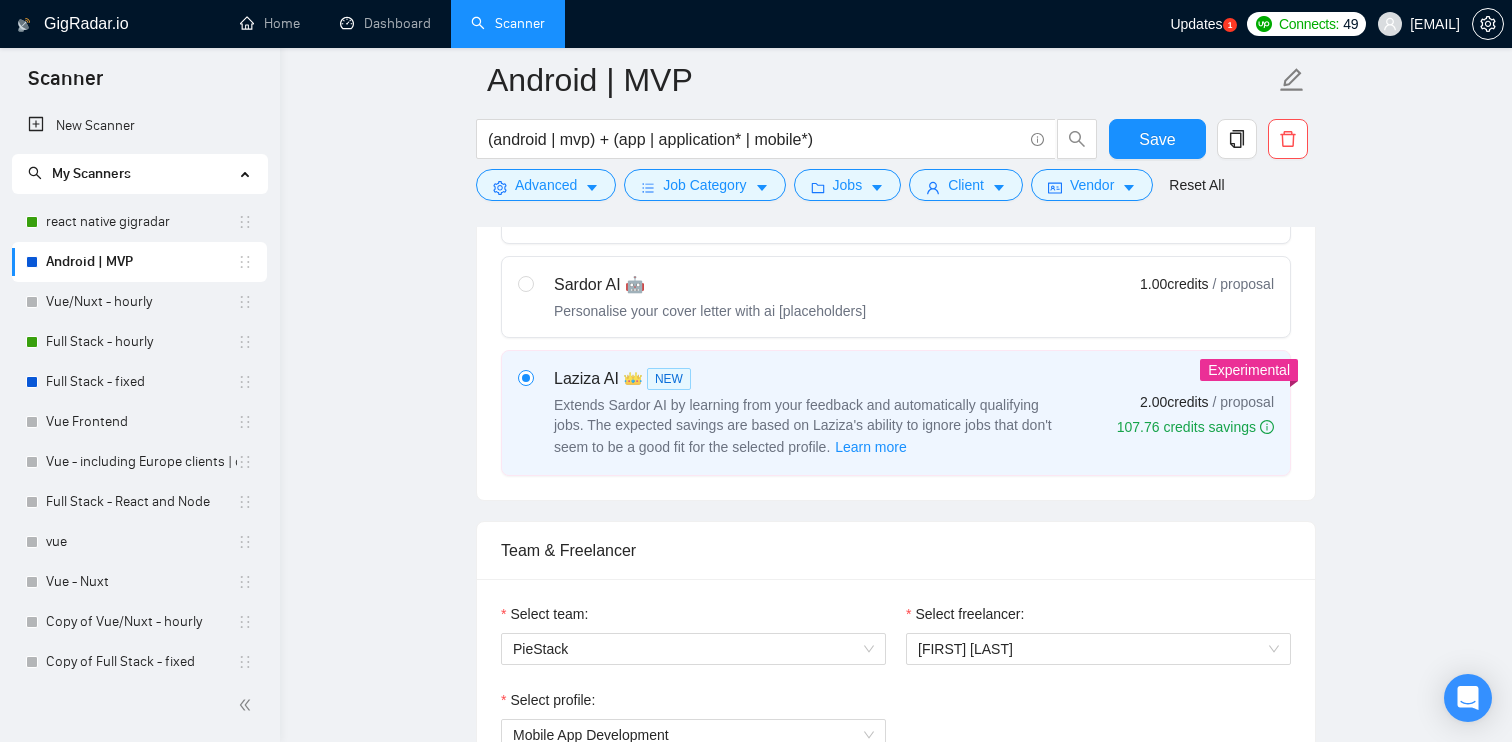 click on "Android | MVP" at bounding box center [141, 262] 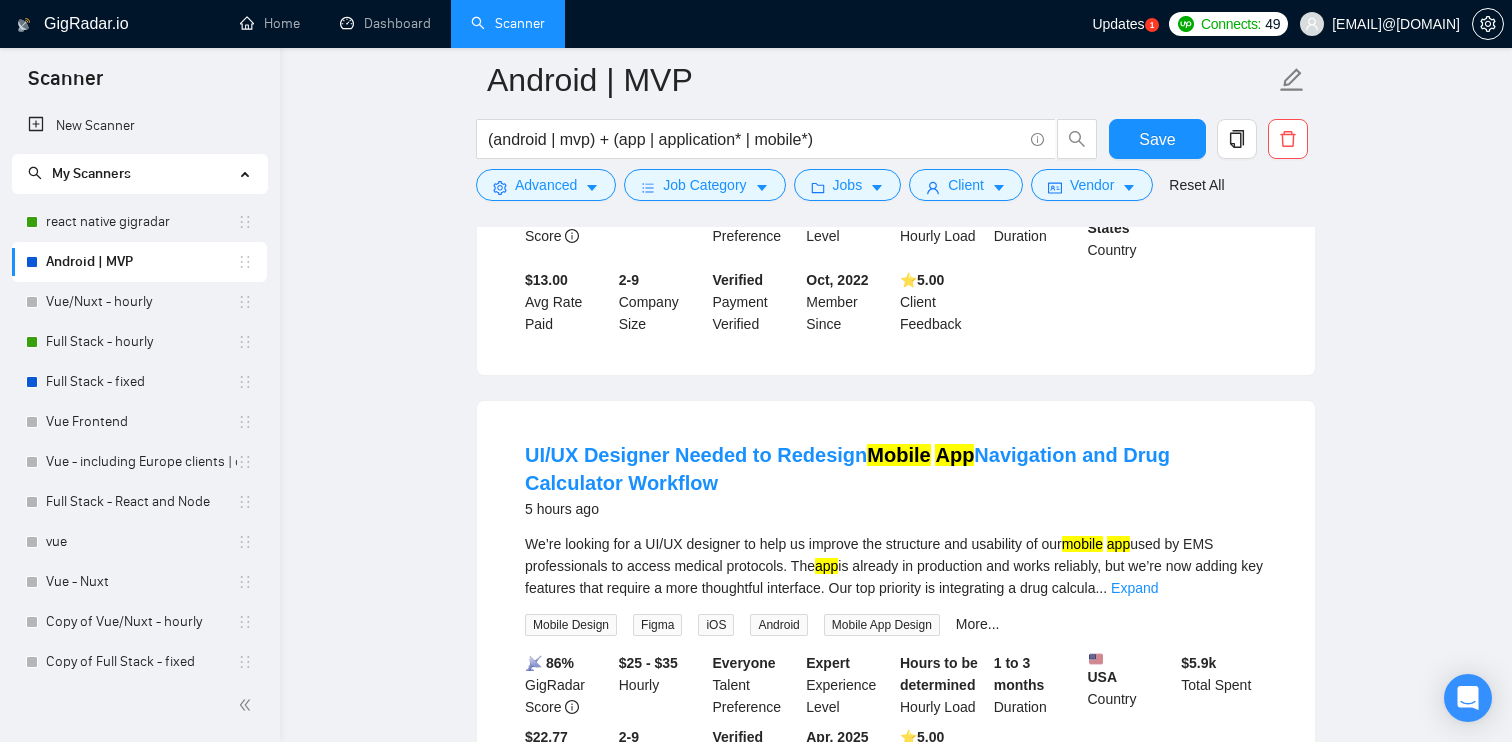 scroll, scrollTop: 483, scrollLeft: 0, axis: vertical 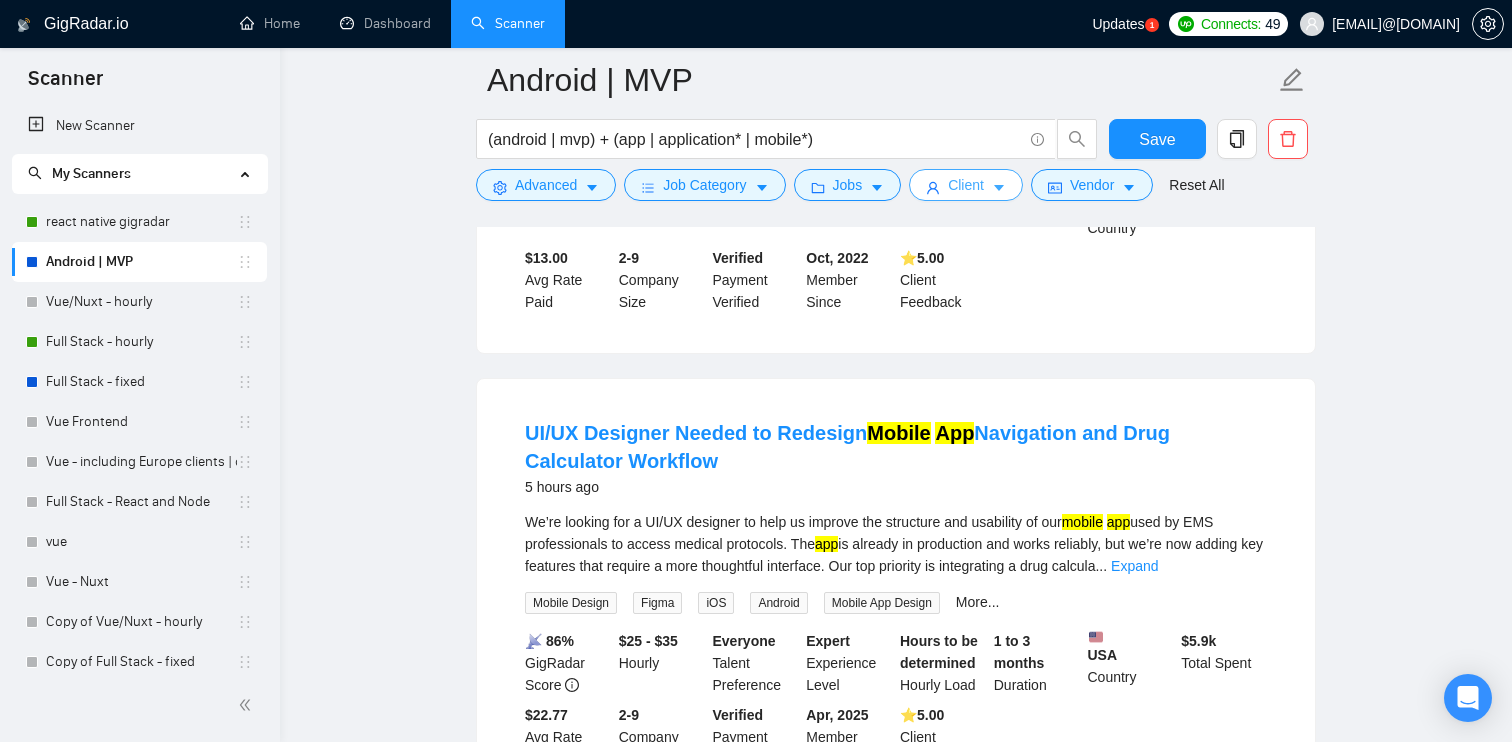 click on "Client" at bounding box center (966, 185) 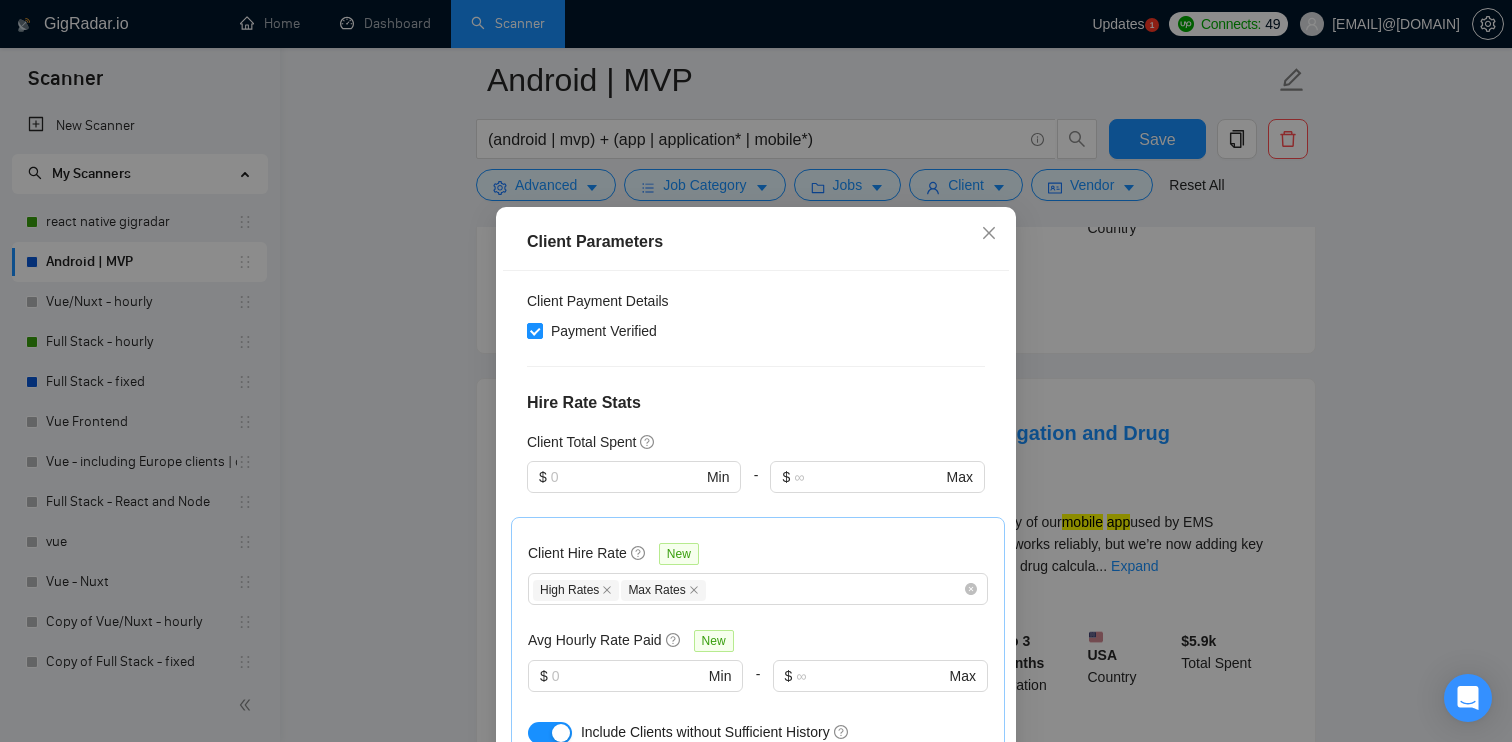 scroll, scrollTop: 439, scrollLeft: 0, axis: vertical 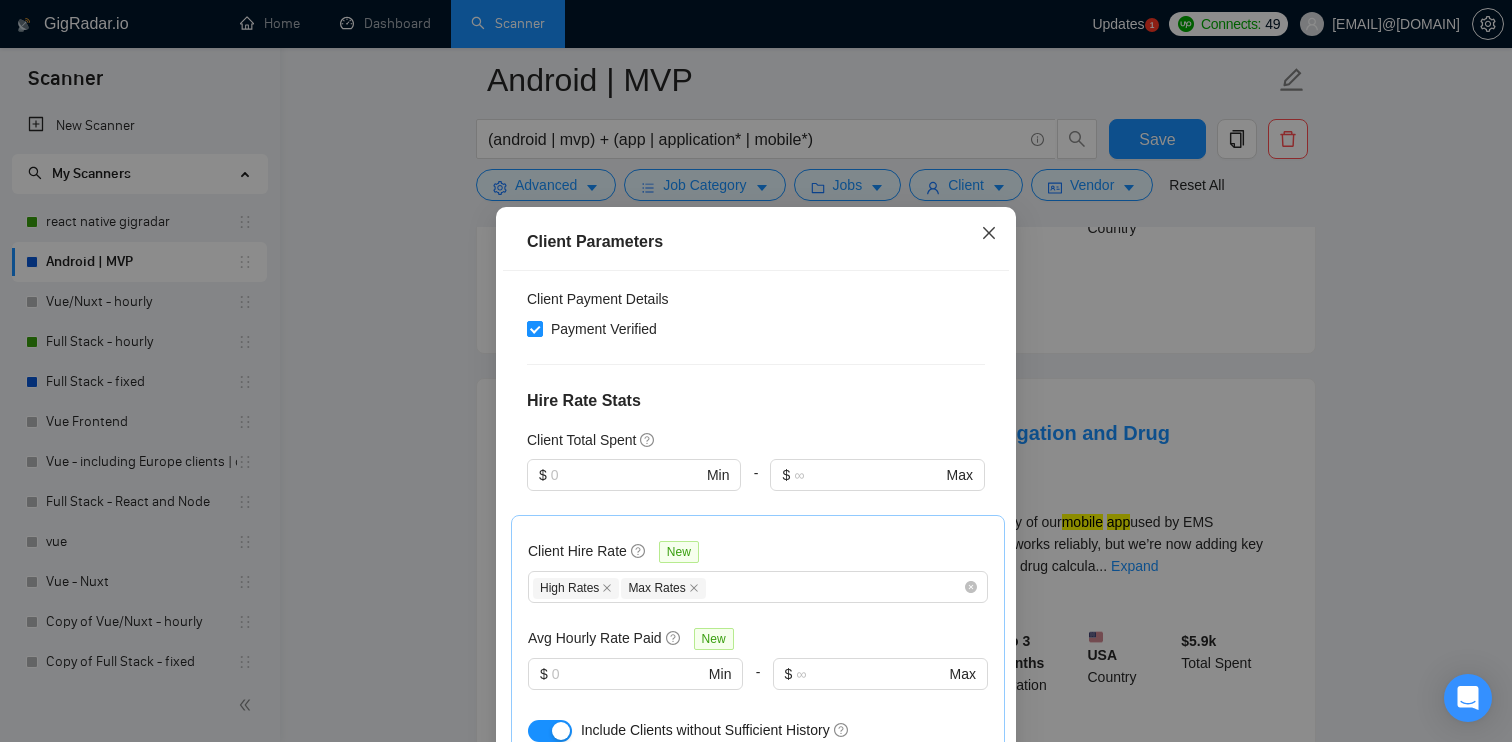click 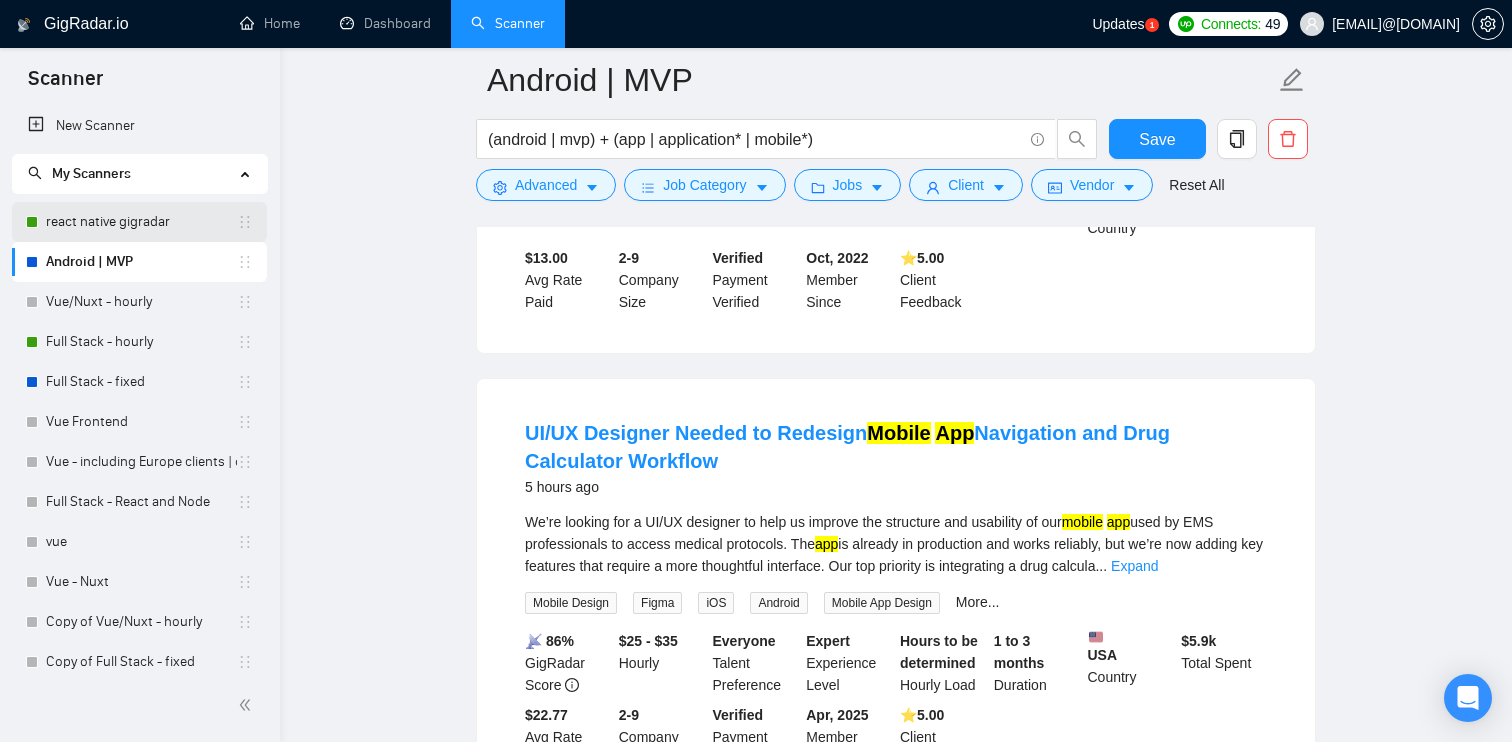 click on "react native gigradar" at bounding box center (141, 222) 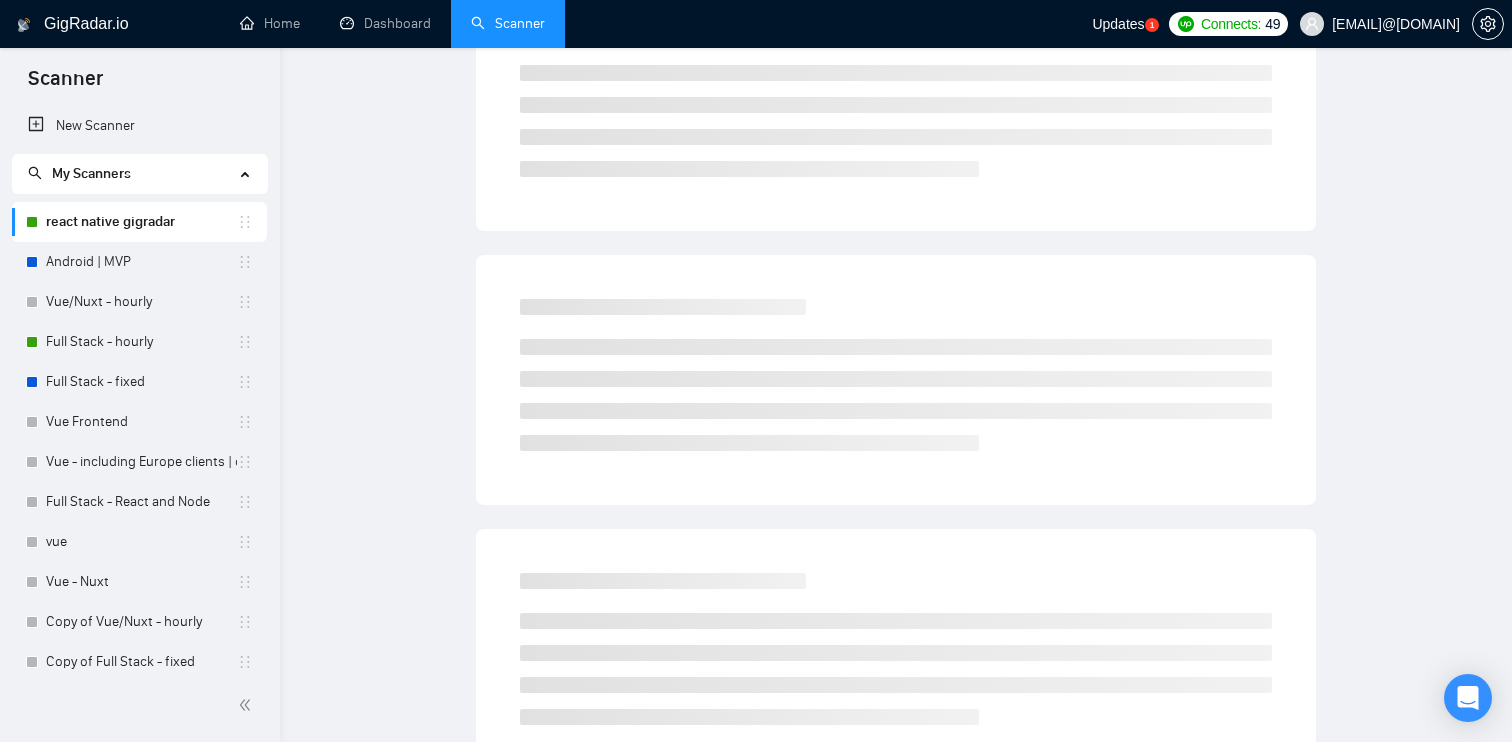 scroll, scrollTop: 0, scrollLeft: 0, axis: both 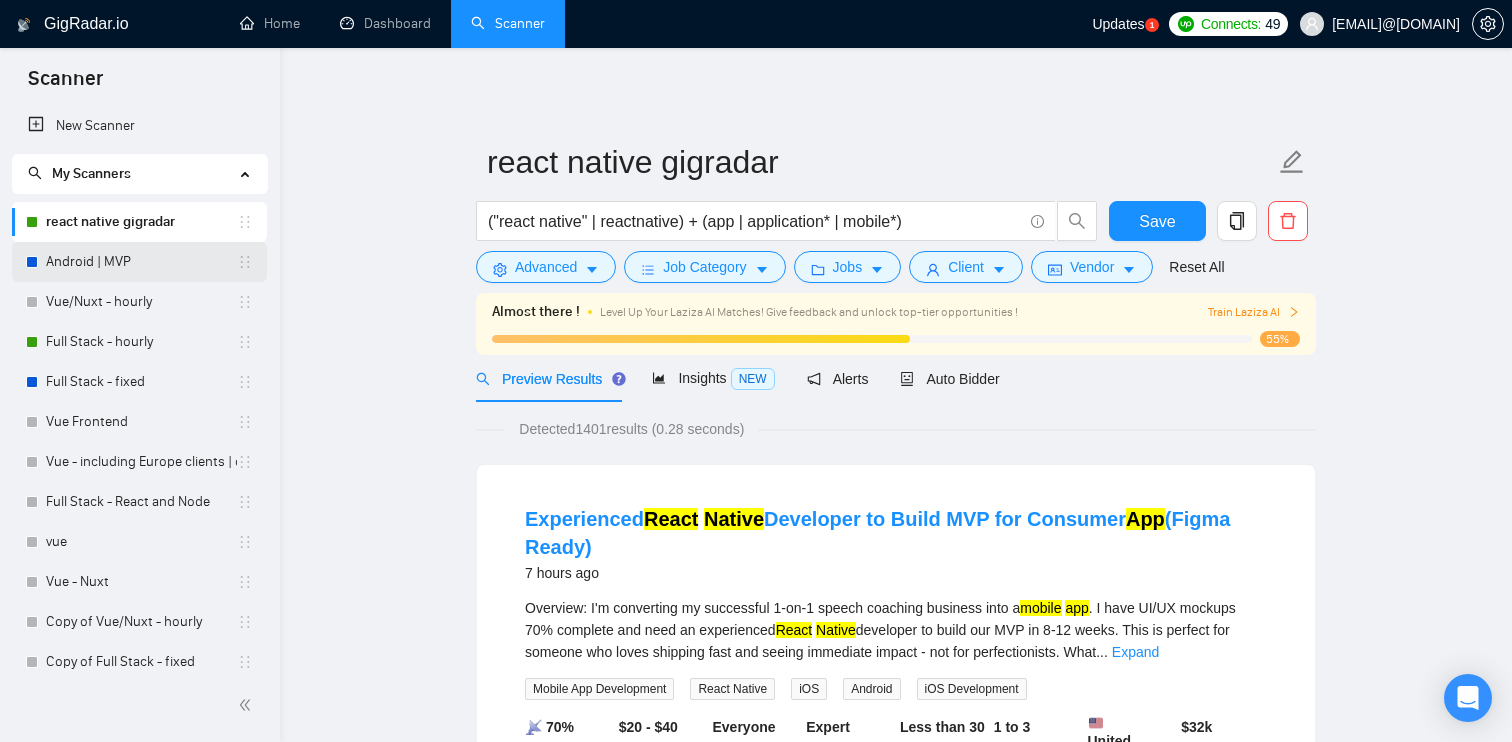 click on "Android | MVP" at bounding box center (141, 262) 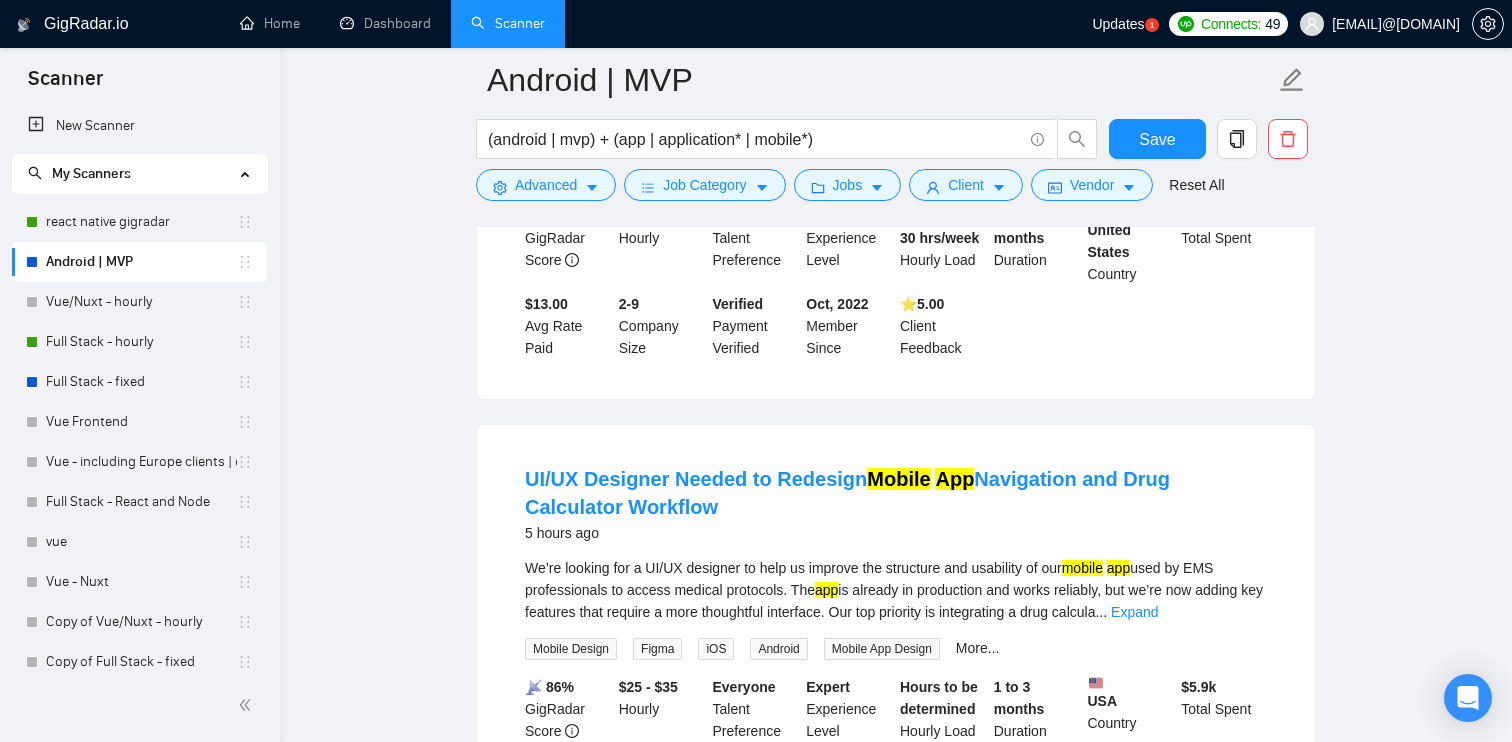 scroll, scrollTop: 438, scrollLeft: 0, axis: vertical 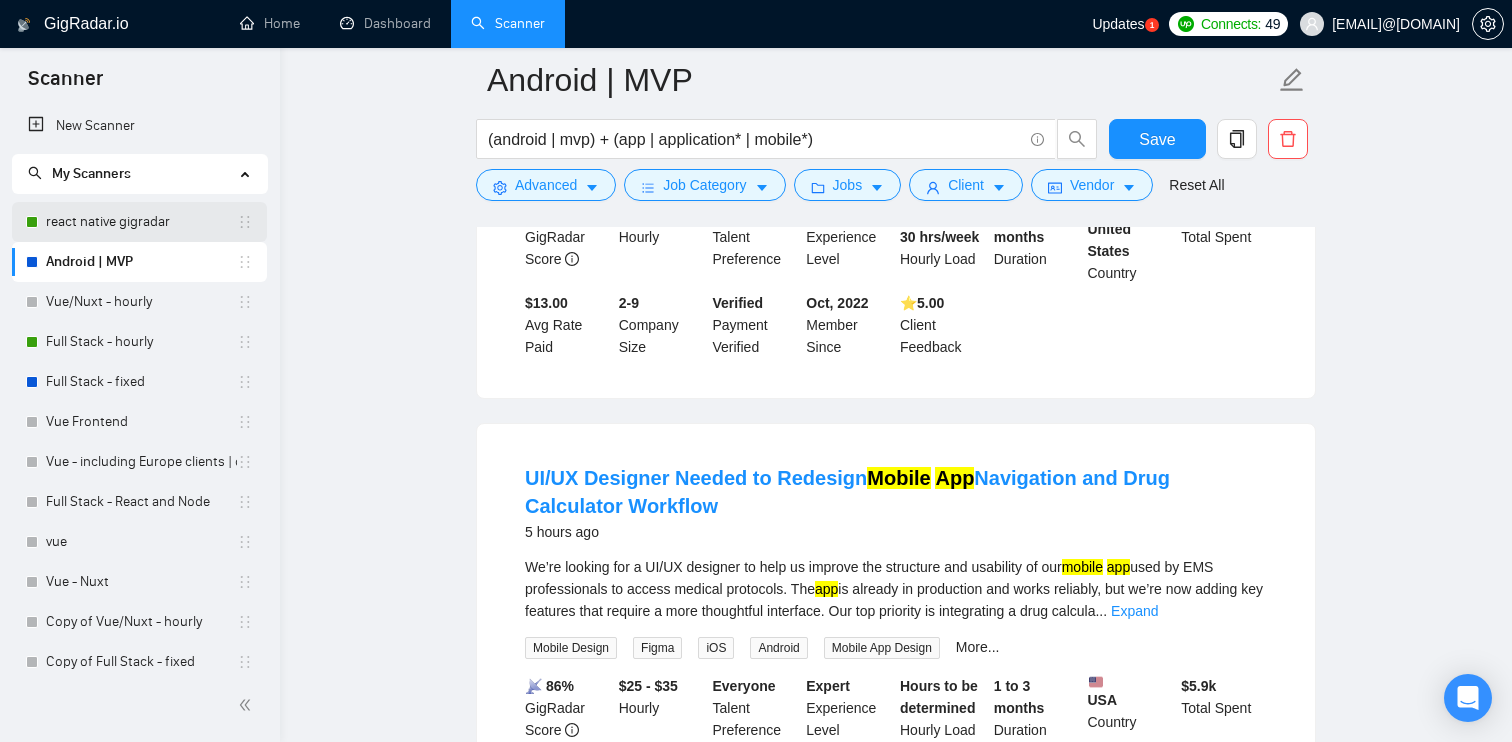 click on "react native gigradar" at bounding box center [141, 222] 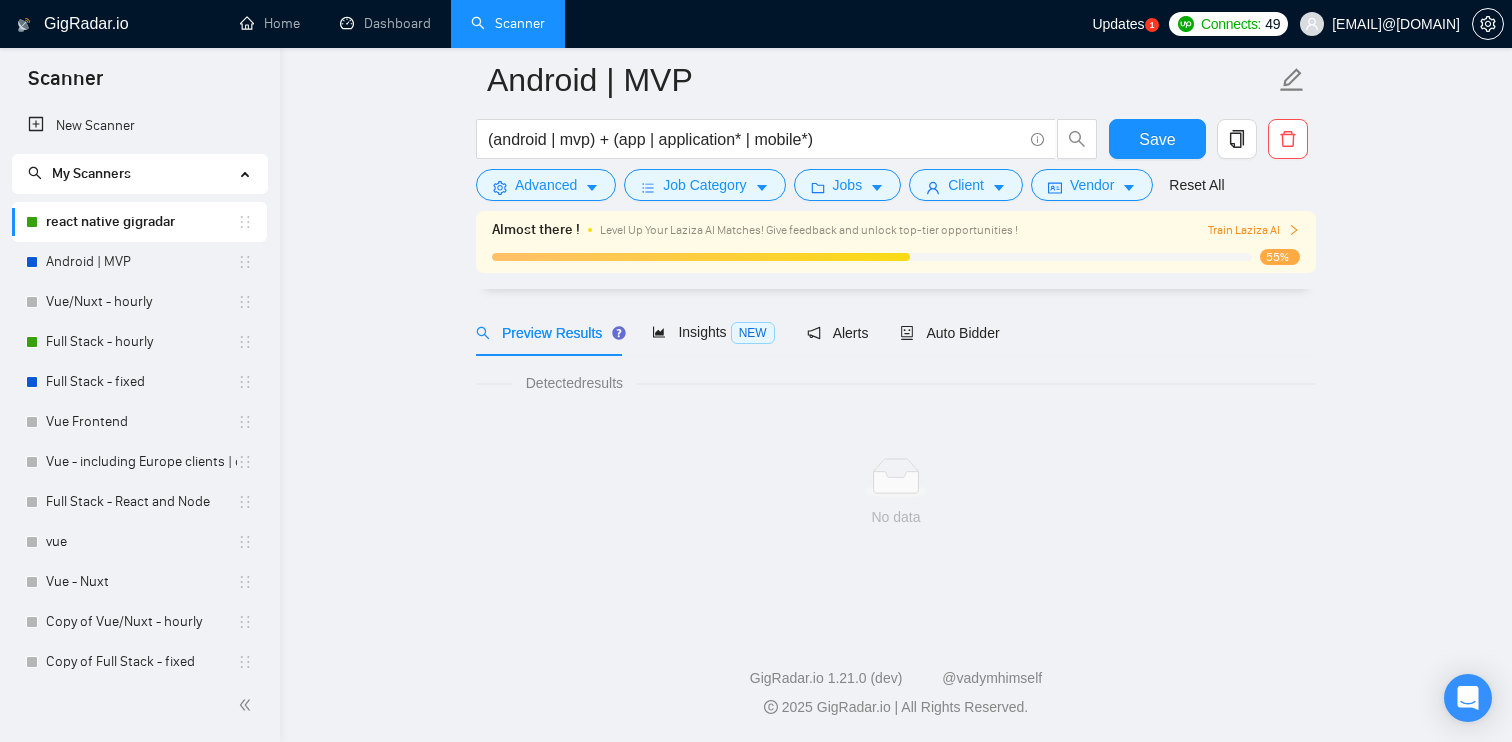 scroll, scrollTop: 0, scrollLeft: 0, axis: both 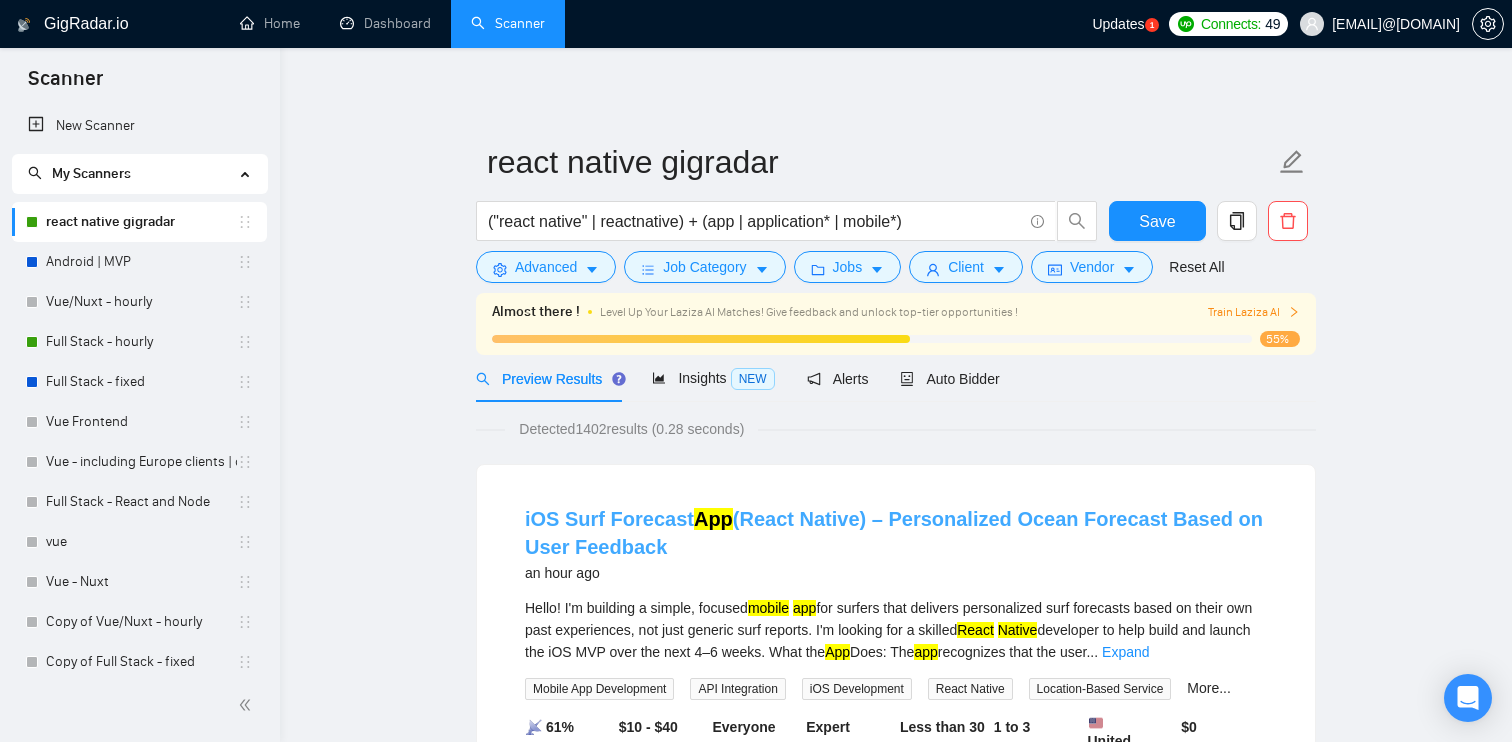 click on "iOS Surf Forecast  App  (React Native) – Personalized Ocean Forecast Based on User Feedback" at bounding box center (894, 533) 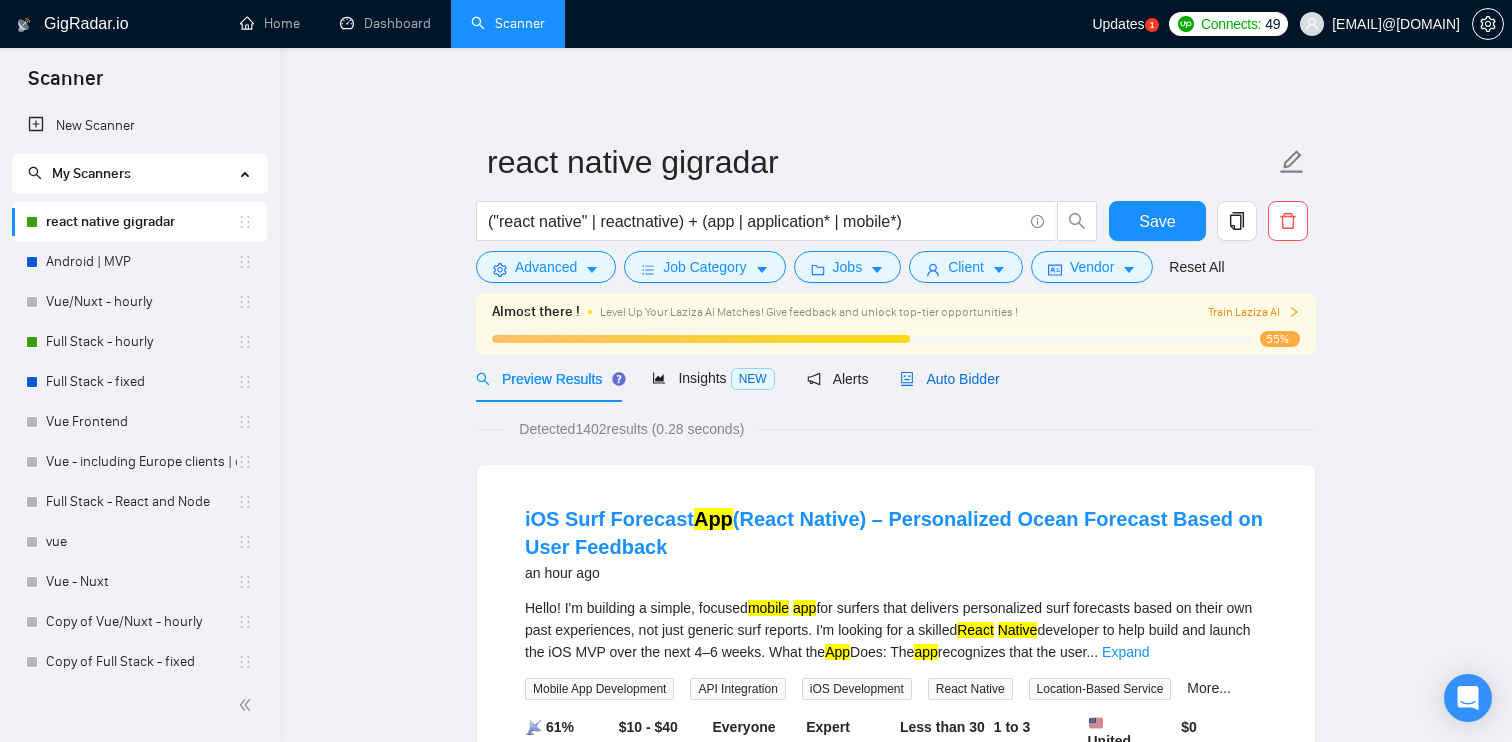 click on "Auto Bidder" at bounding box center (949, 379) 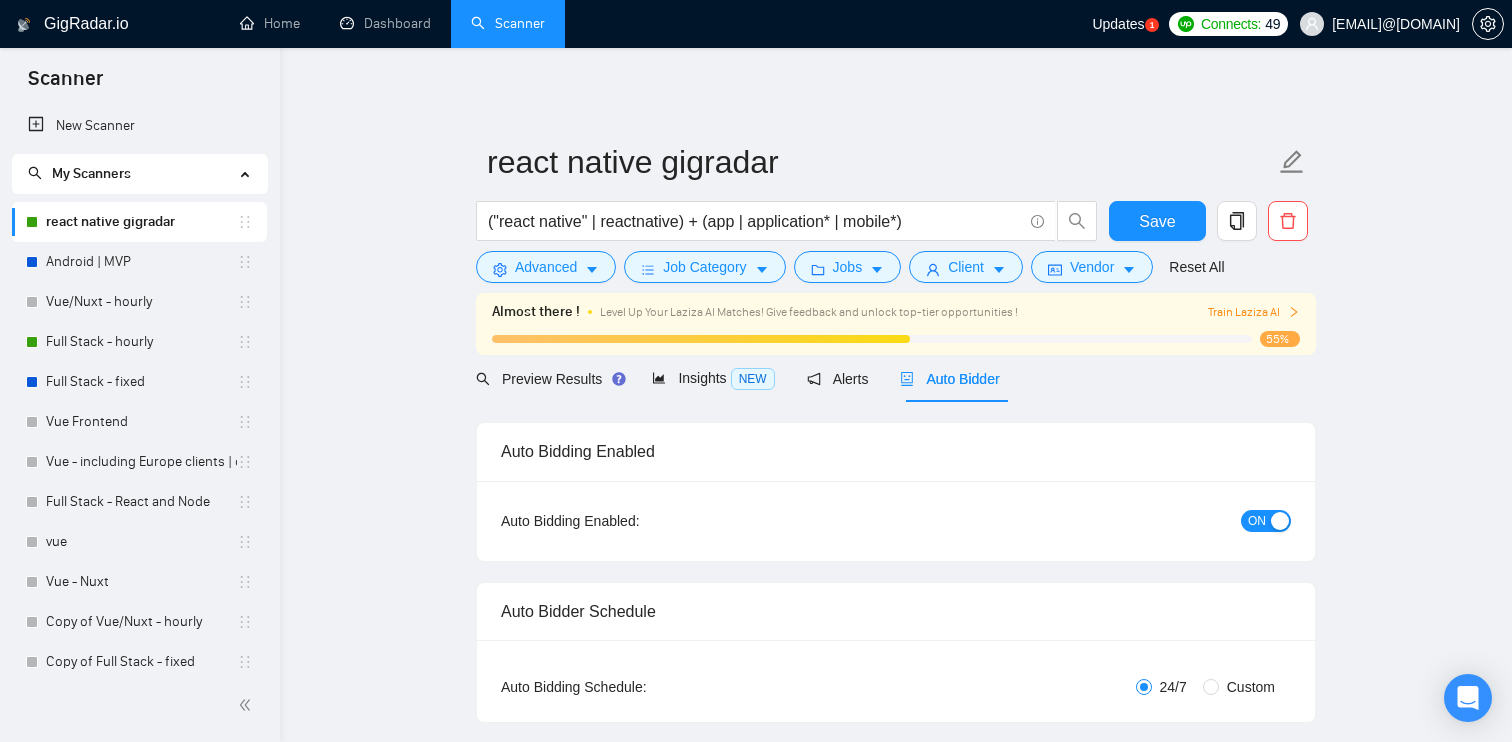 type 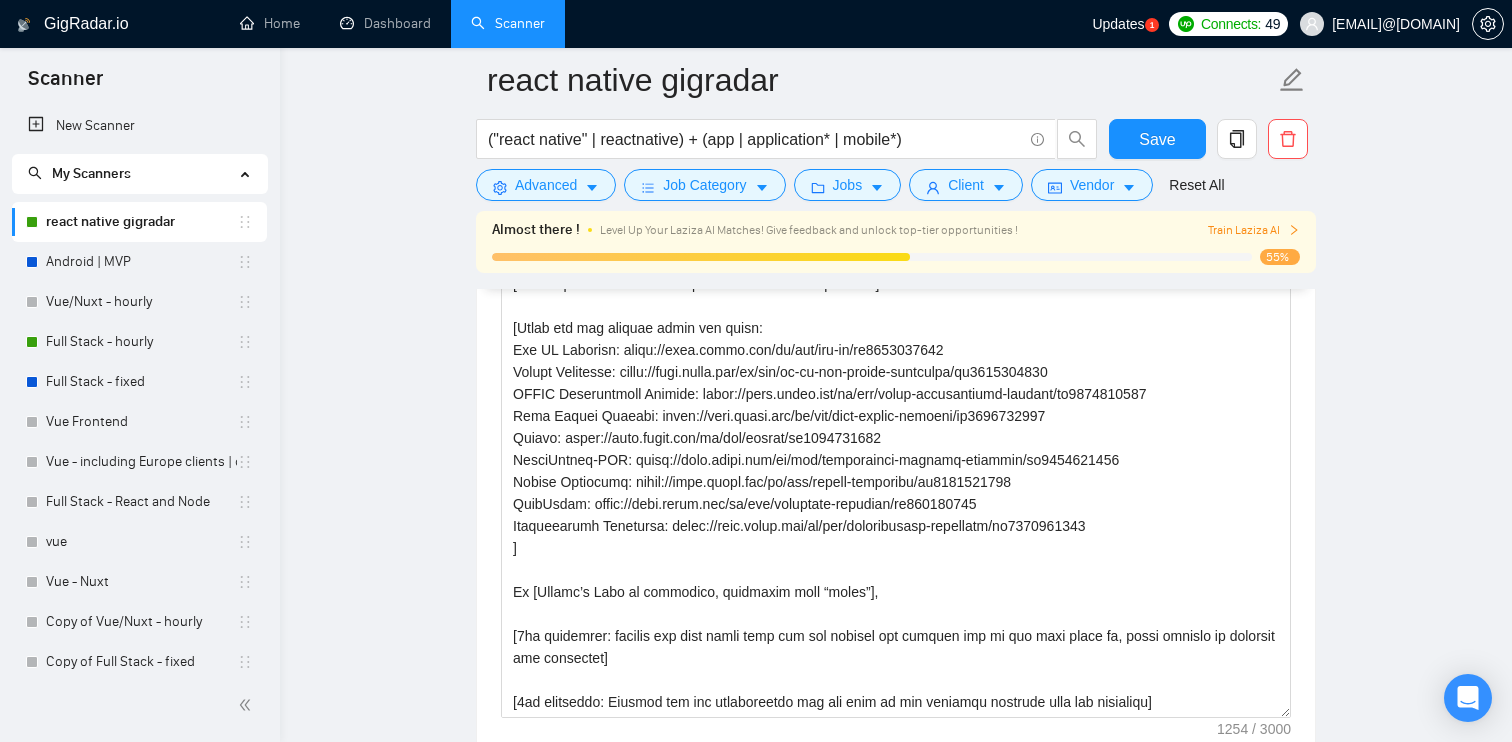 scroll, scrollTop: 1979, scrollLeft: 0, axis: vertical 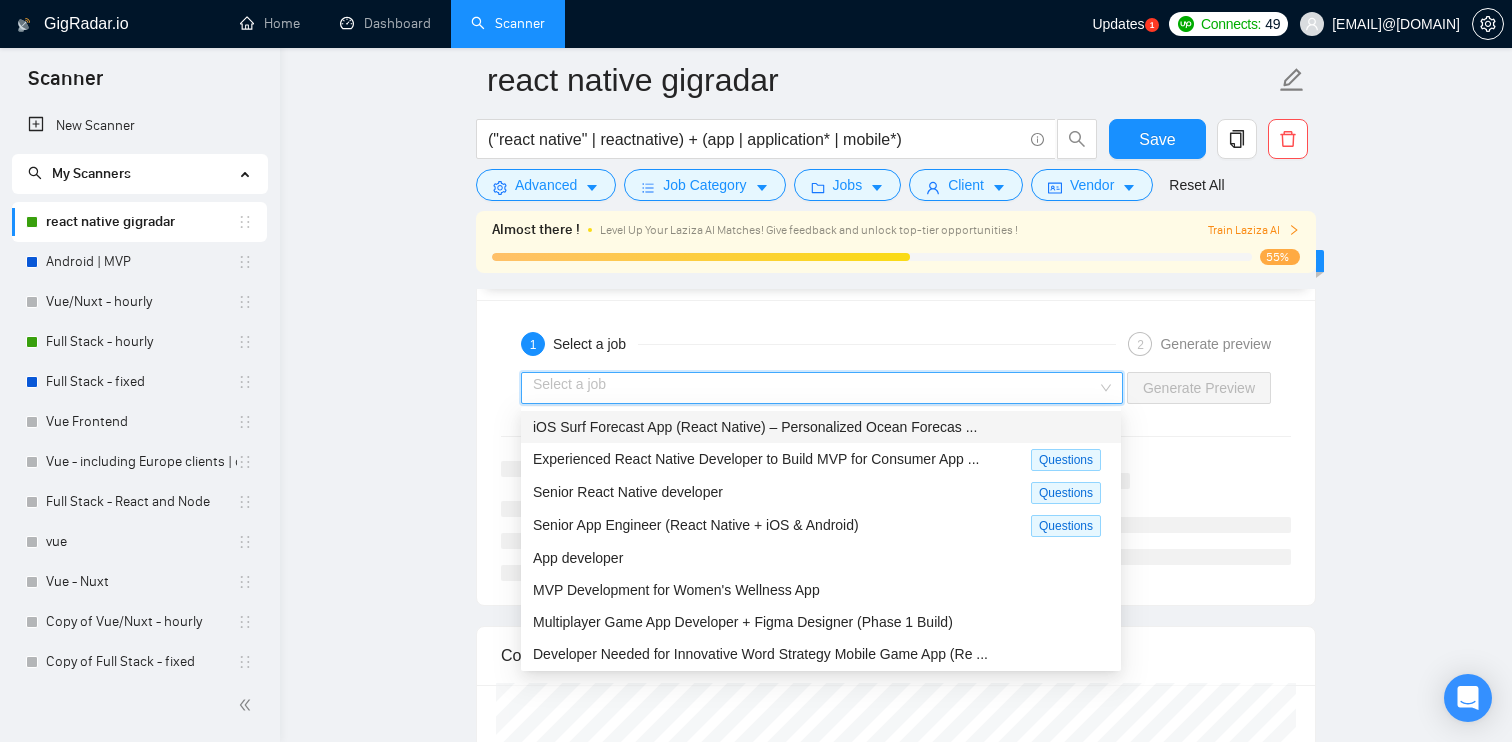 click at bounding box center [815, 388] 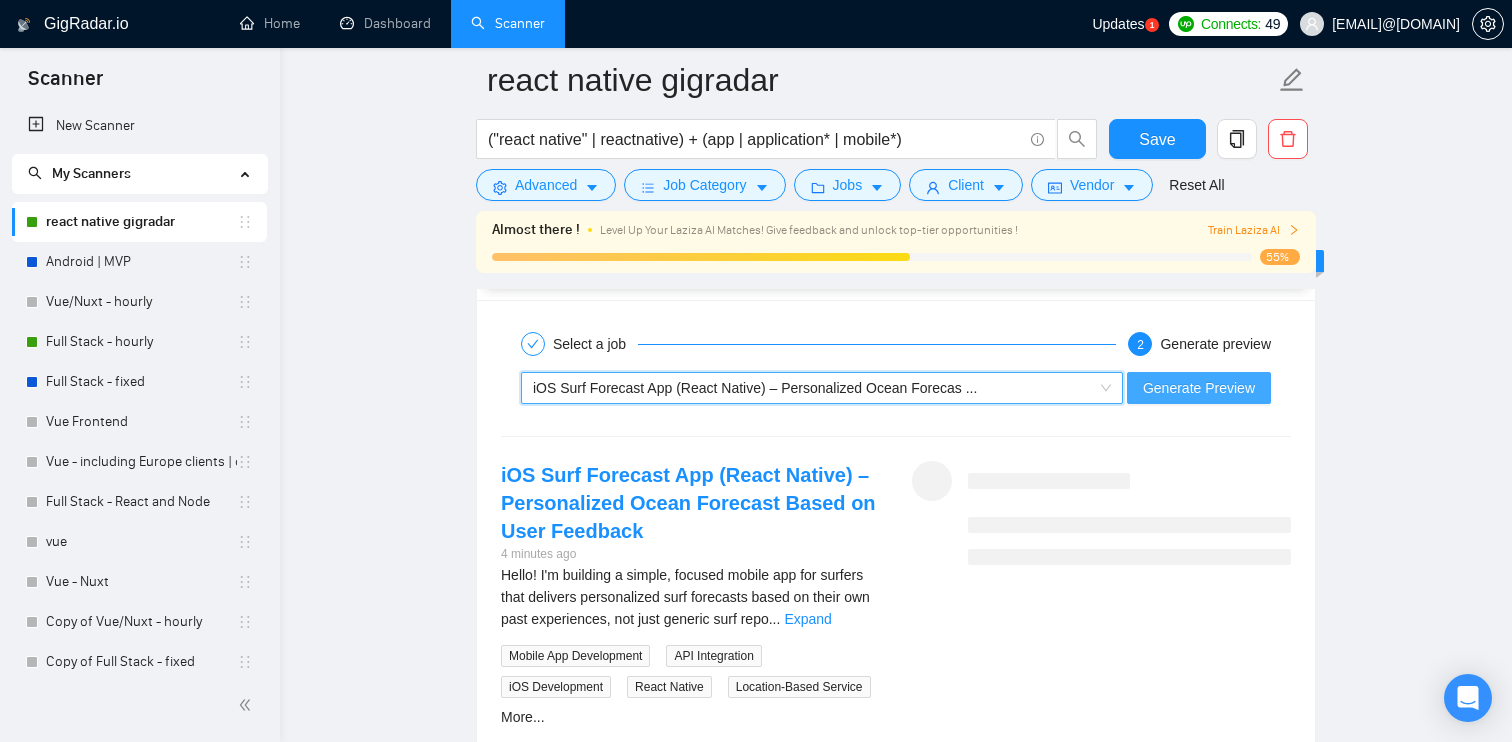 click on "Generate Preview" at bounding box center [1199, 388] 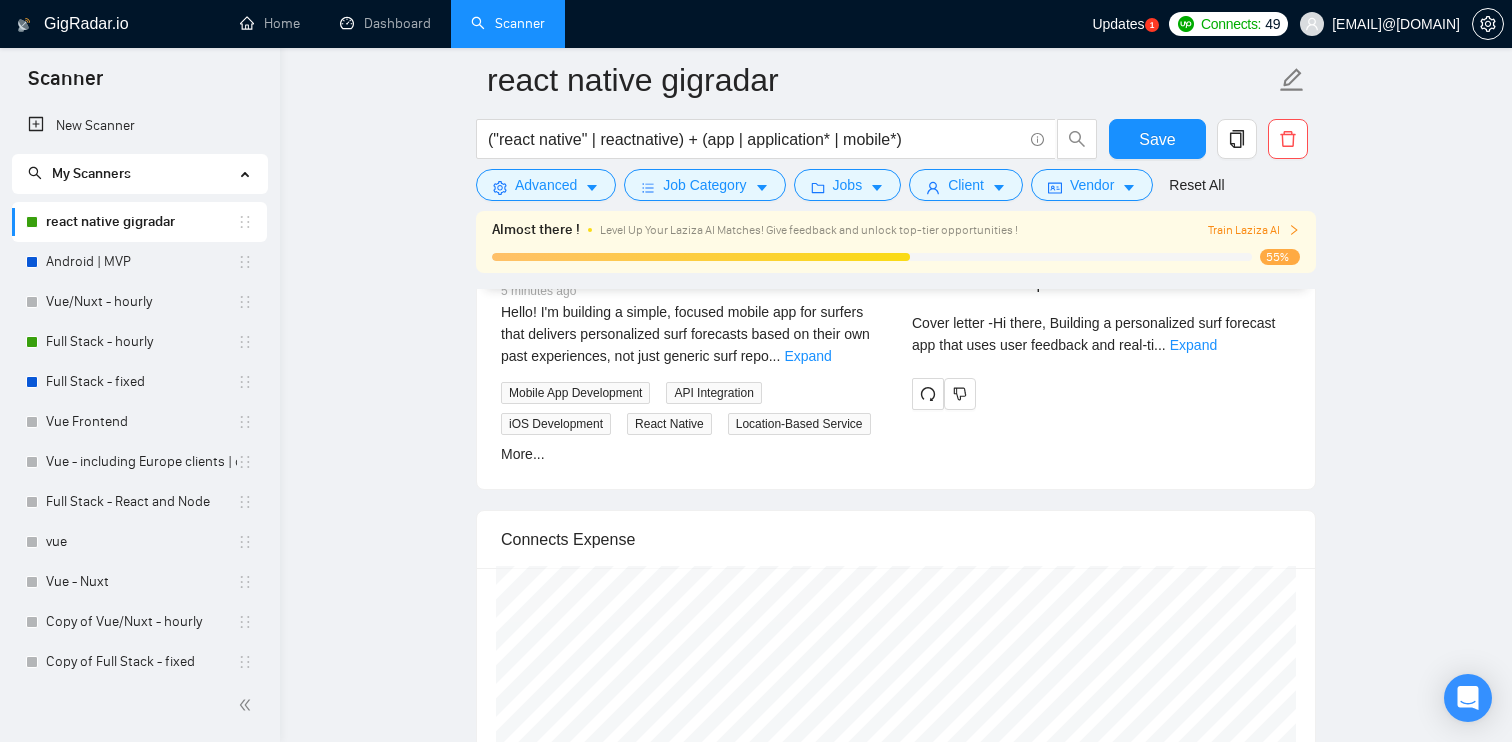 scroll, scrollTop: 3713, scrollLeft: 0, axis: vertical 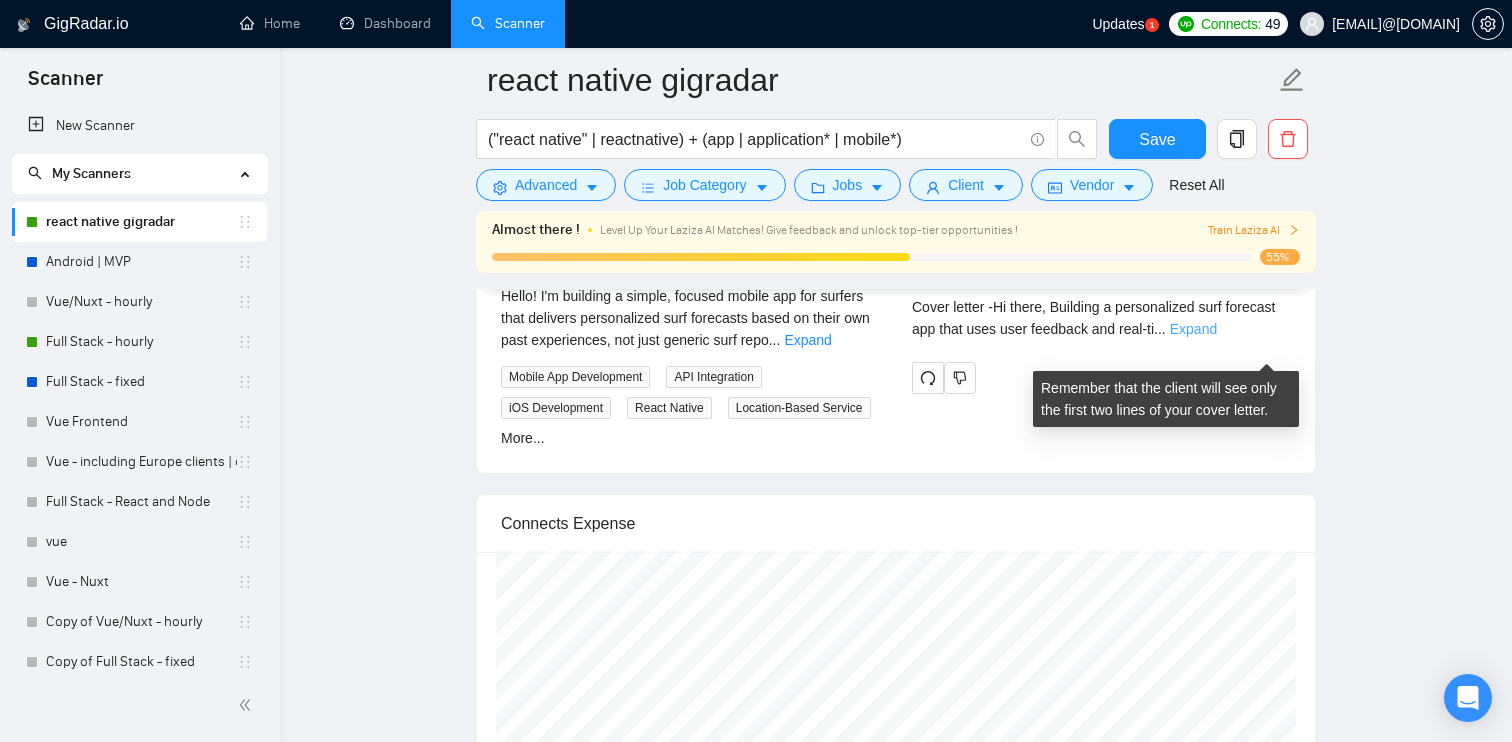 click on "Expand" at bounding box center (1193, 329) 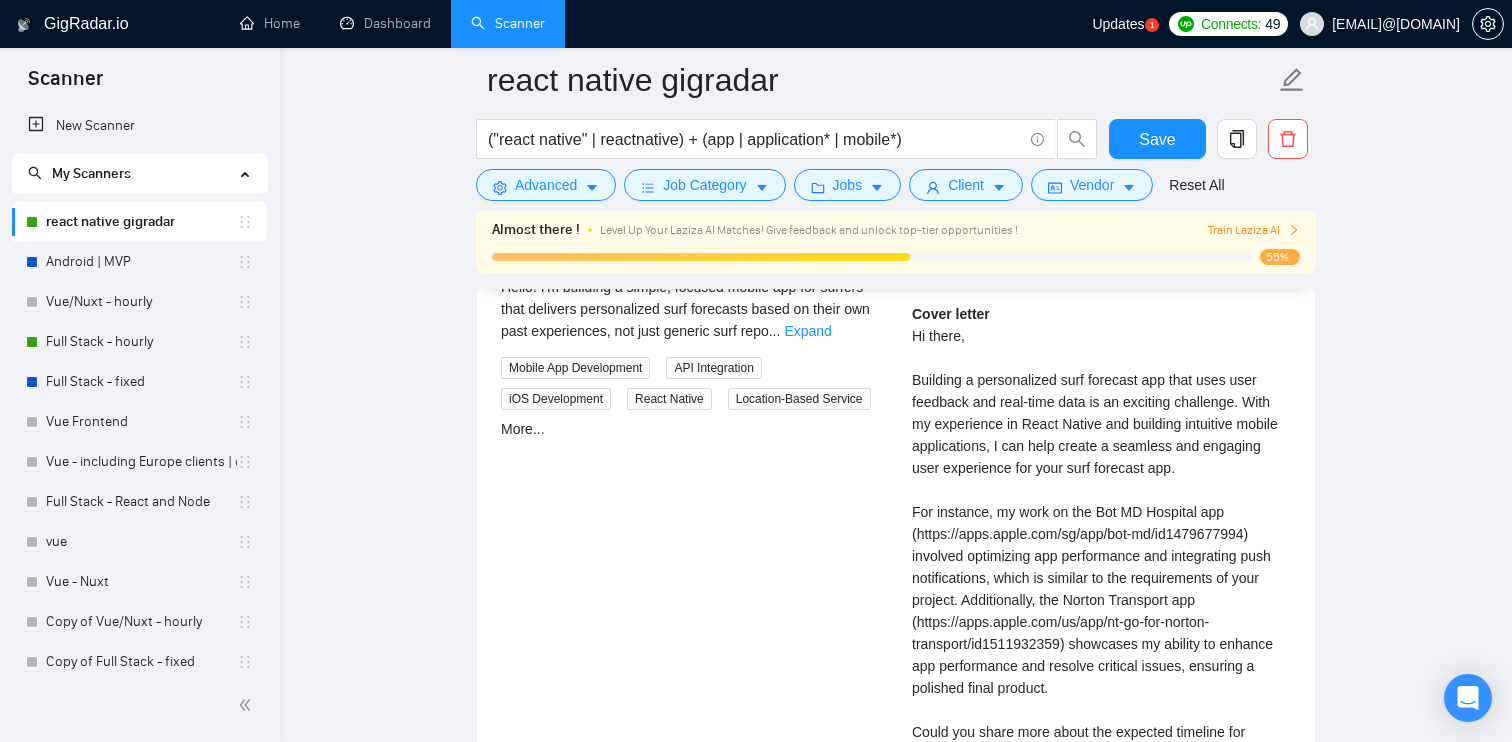scroll, scrollTop: 3720, scrollLeft: 0, axis: vertical 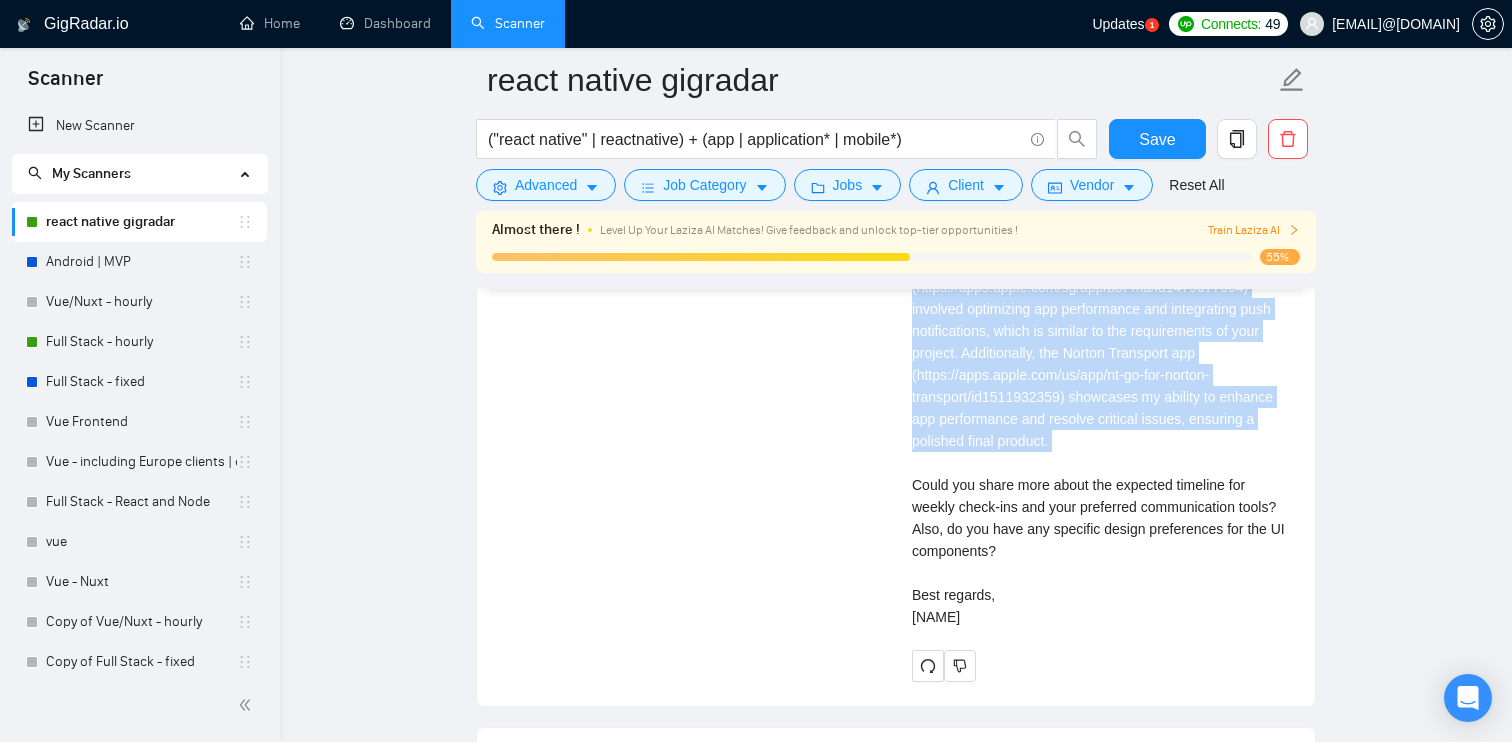 drag, startPoint x: 914, startPoint y: 354, endPoint x: 1015, endPoint y: 631, distance: 294.83893 